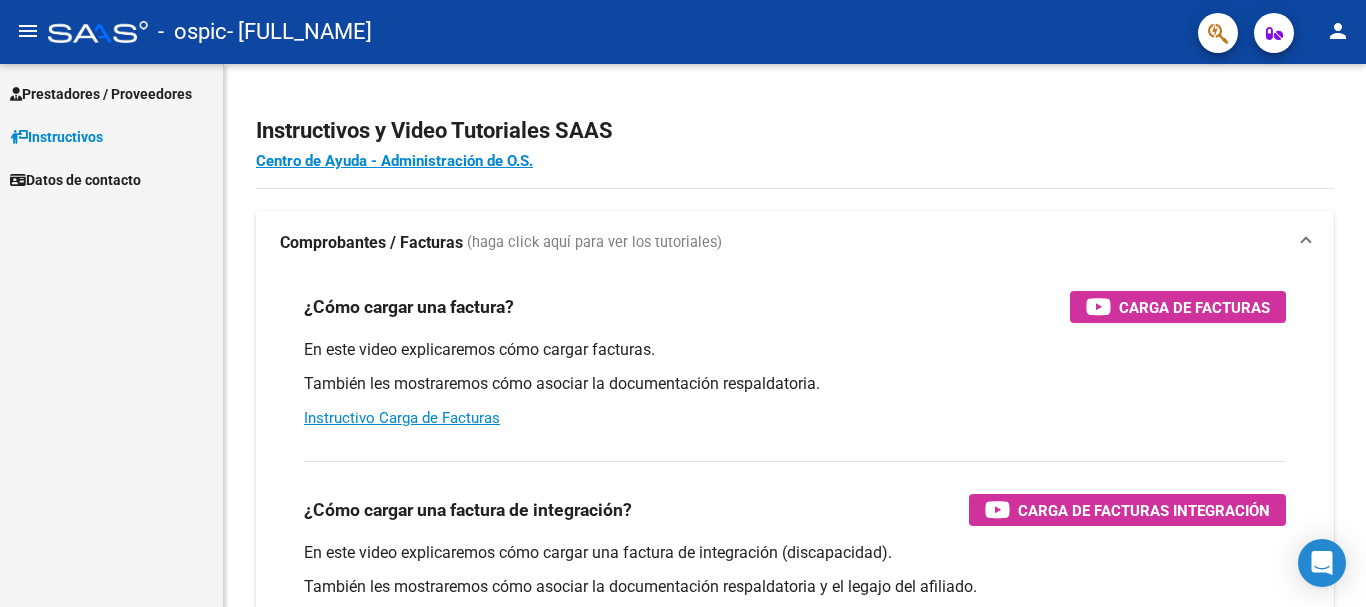 scroll, scrollTop: 0, scrollLeft: 0, axis: both 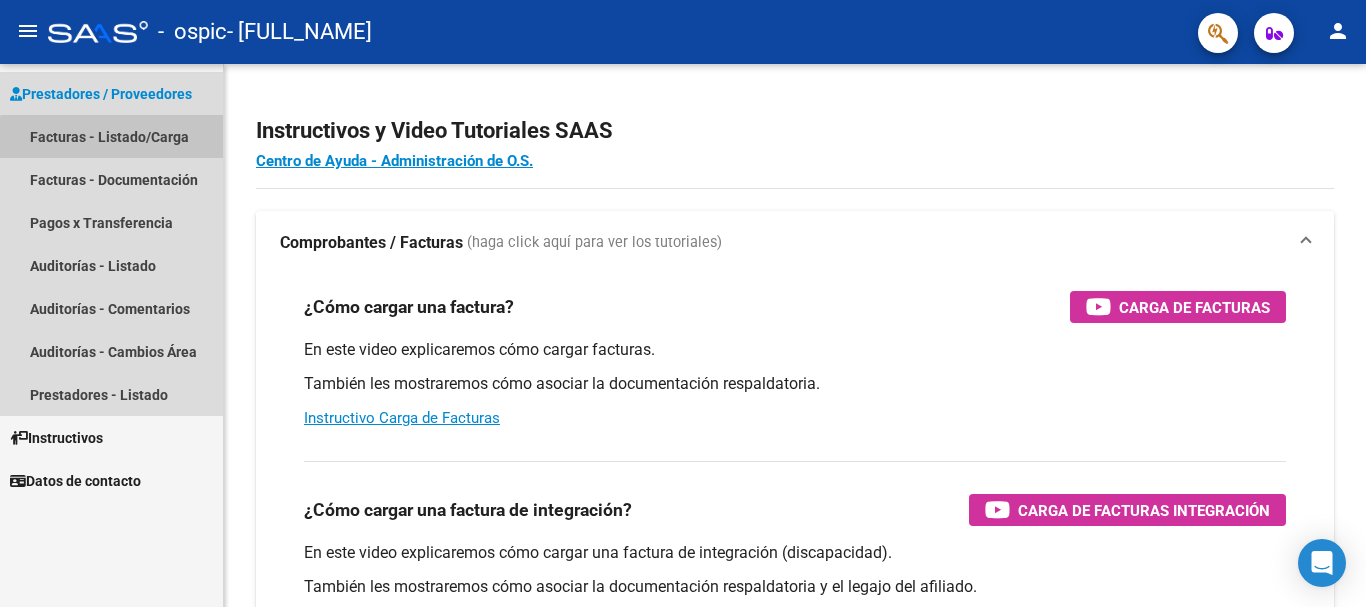 click on "Facturas - Listado/Carga" at bounding box center [111, 136] 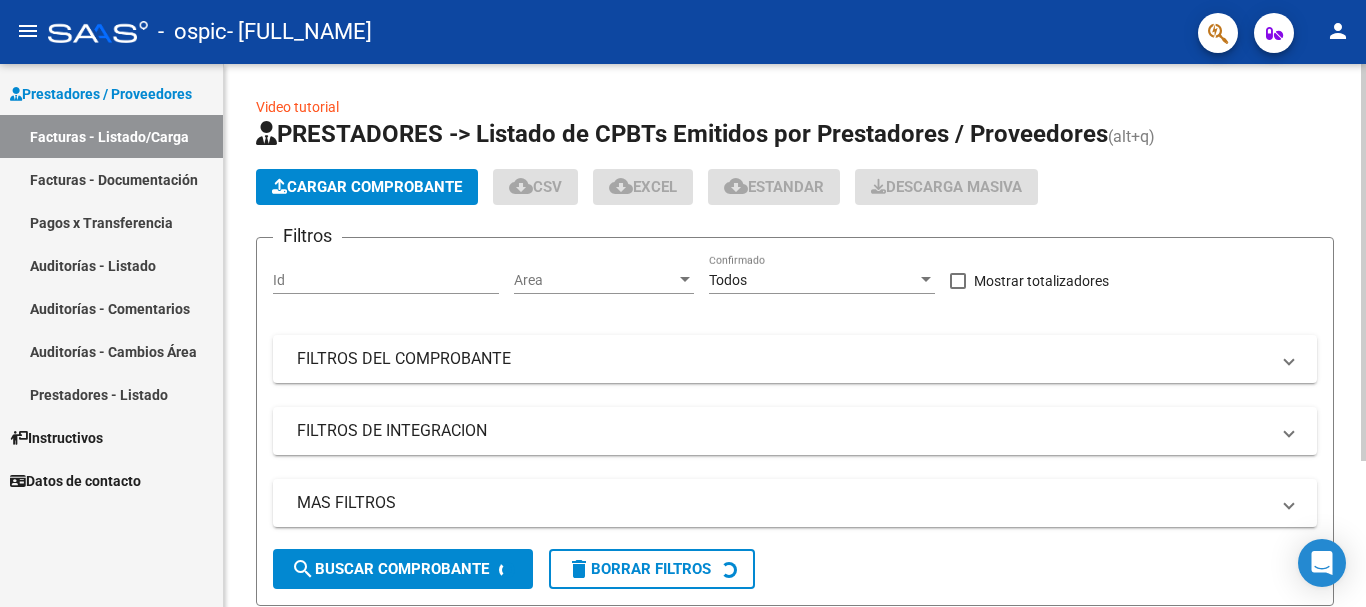 click on "Cargar Comprobante" 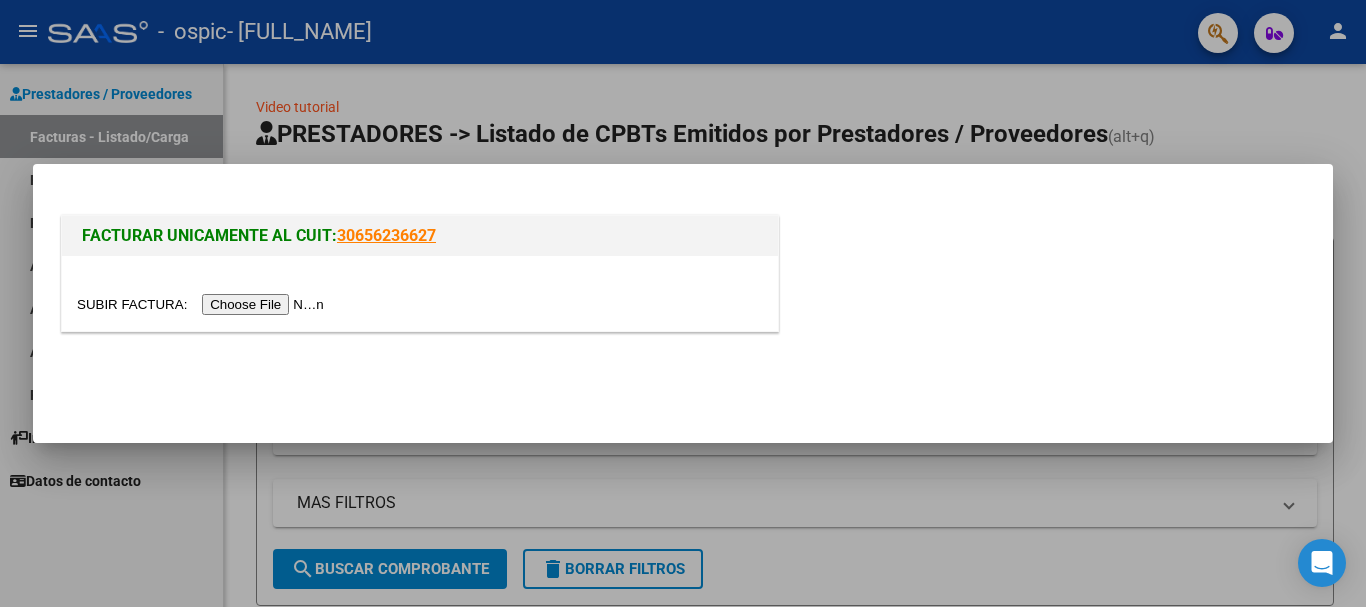 click at bounding box center [203, 304] 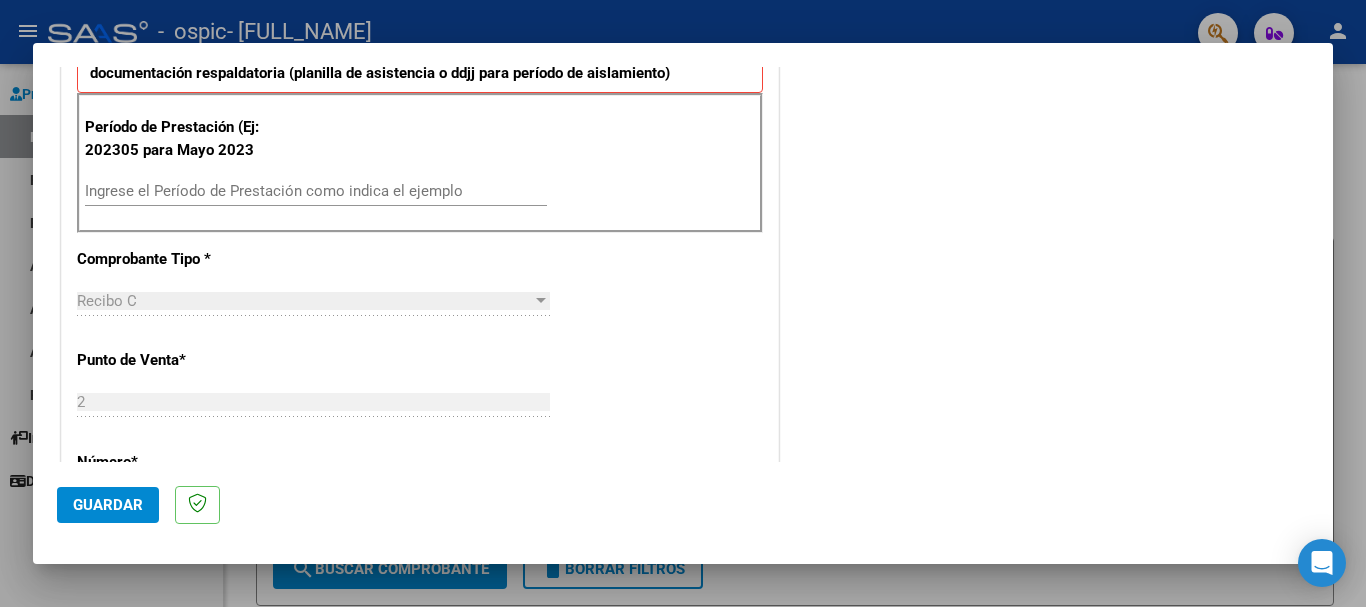 scroll, scrollTop: 600, scrollLeft: 0, axis: vertical 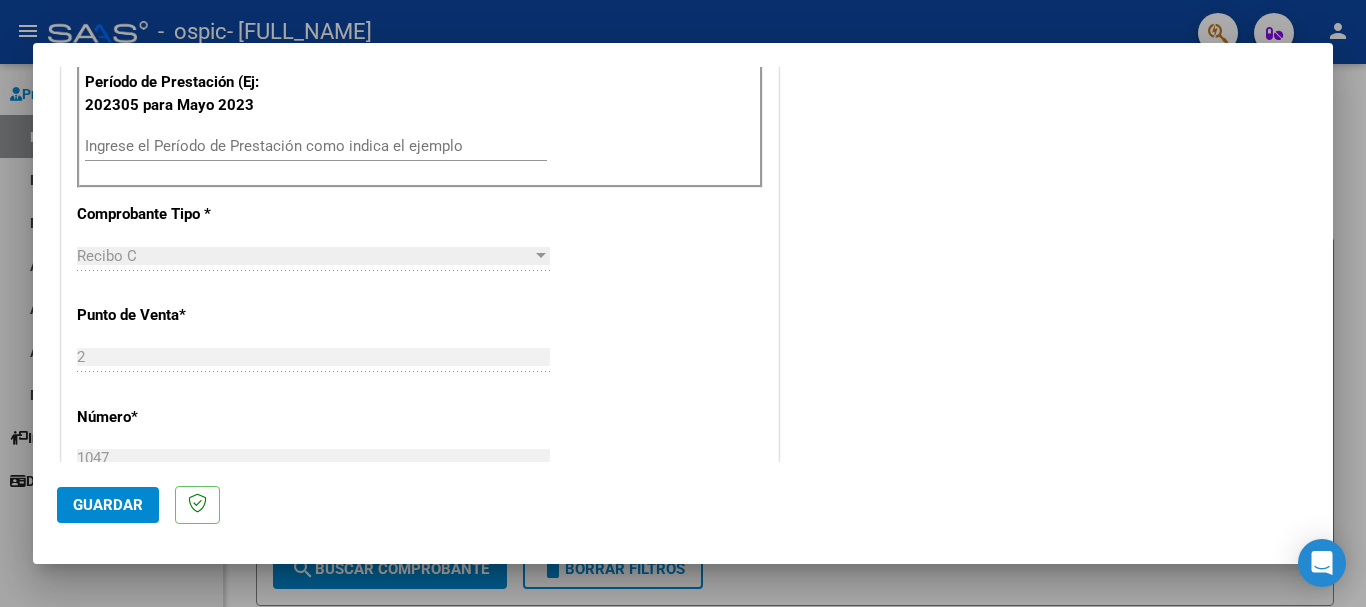 click on "Ingrese el Período de Prestación como indica el ejemplo" at bounding box center [316, 146] 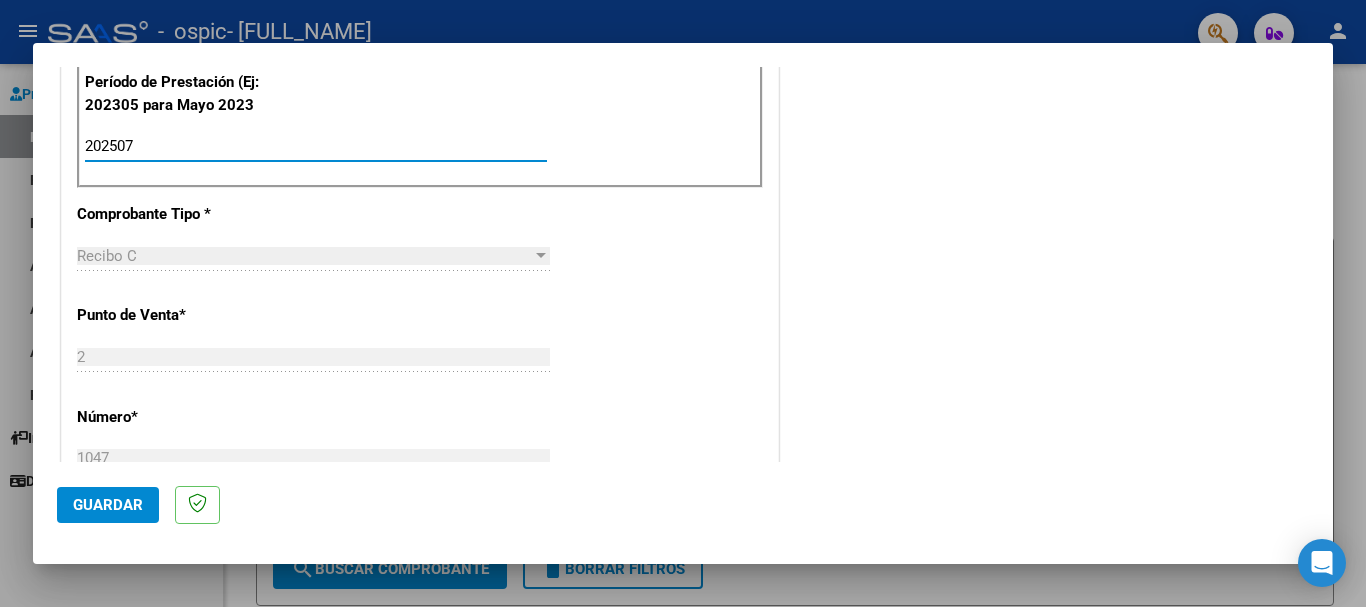 type on "202507" 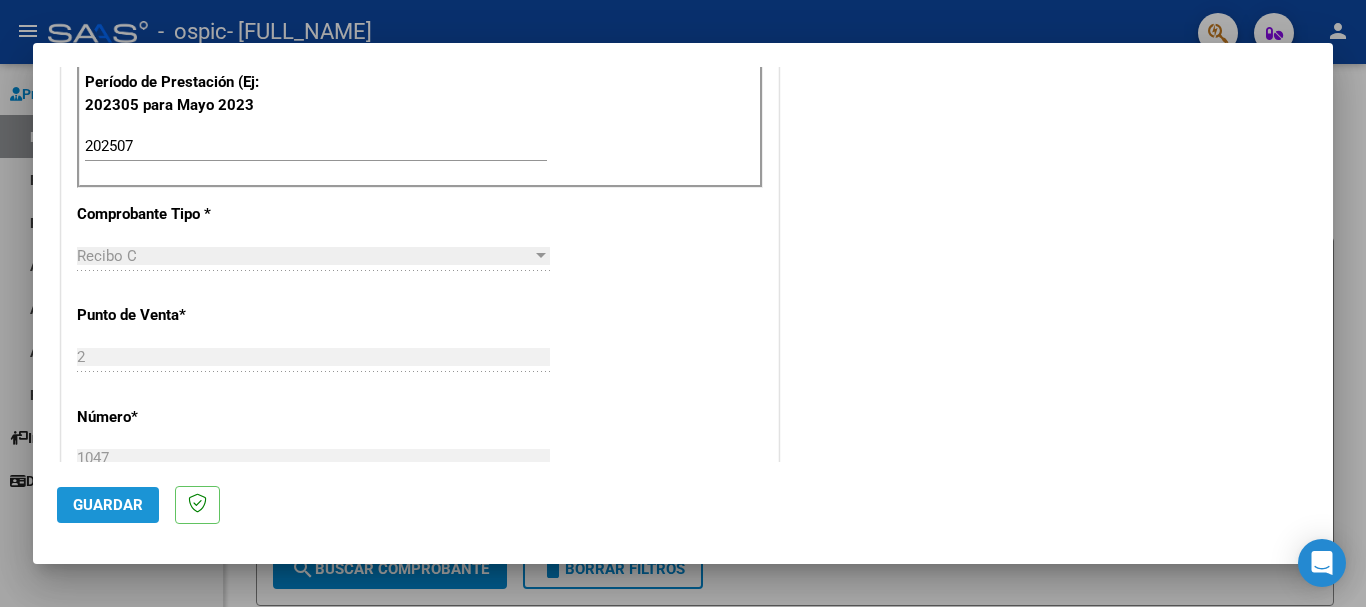 click on "Guardar" 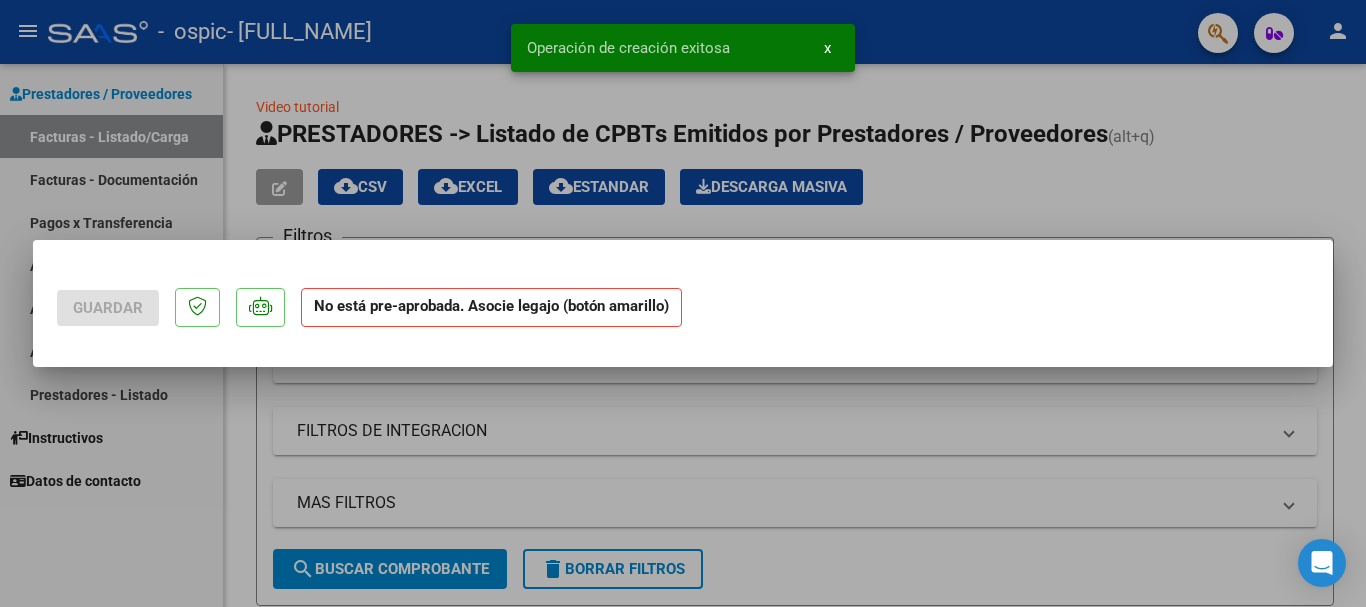scroll, scrollTop: 0, scrollLeft: 0, axis: both 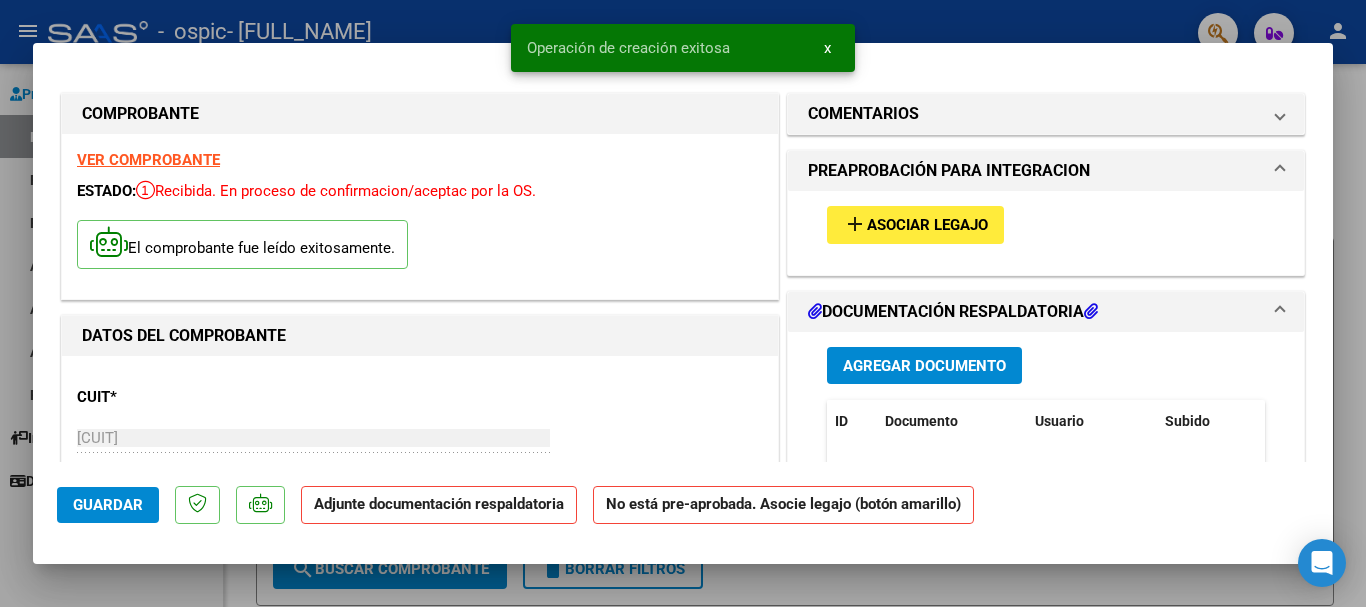 click on "add Asociar Legajo" at bounding box center [915, 224] 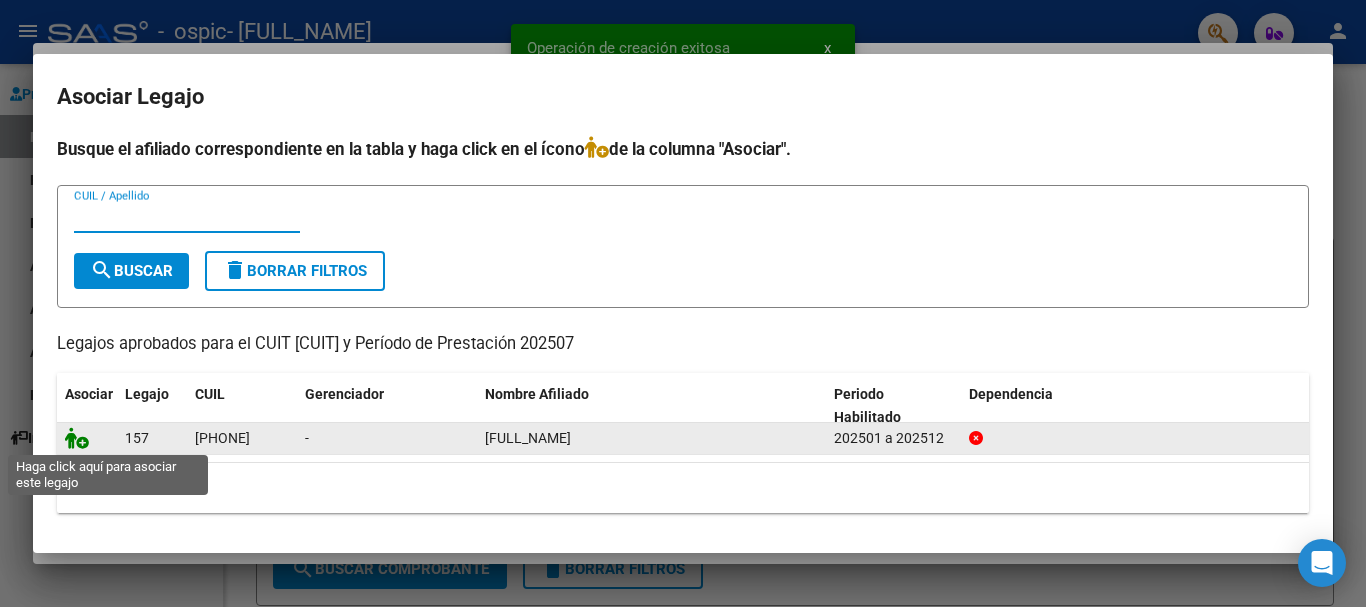 click 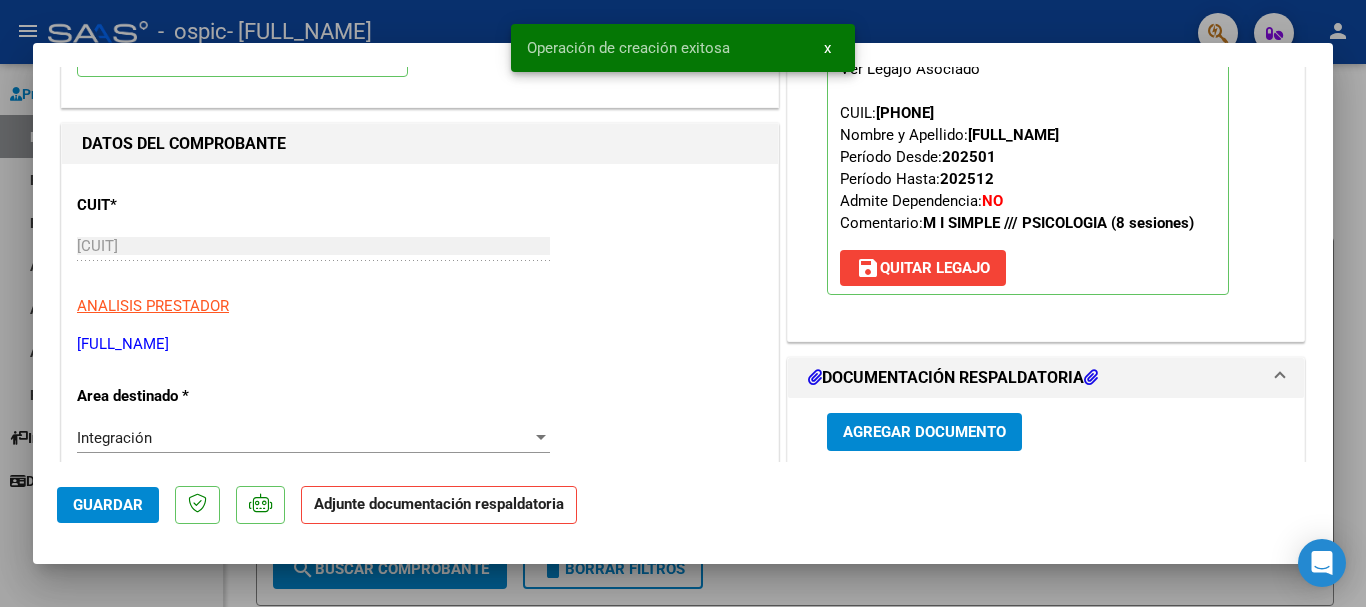 scroll, scrollTop: 300, scrollLeft: 0, axis: vertical 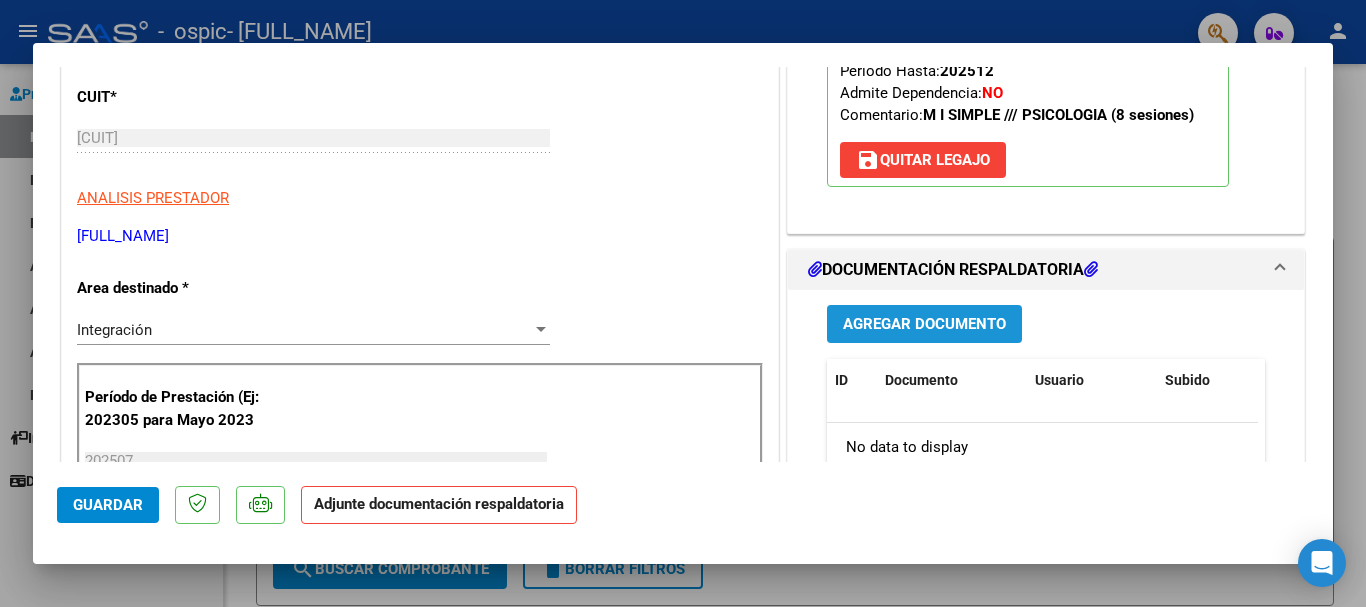 click on "Agregar Documento" at bounding box center [924, 325] 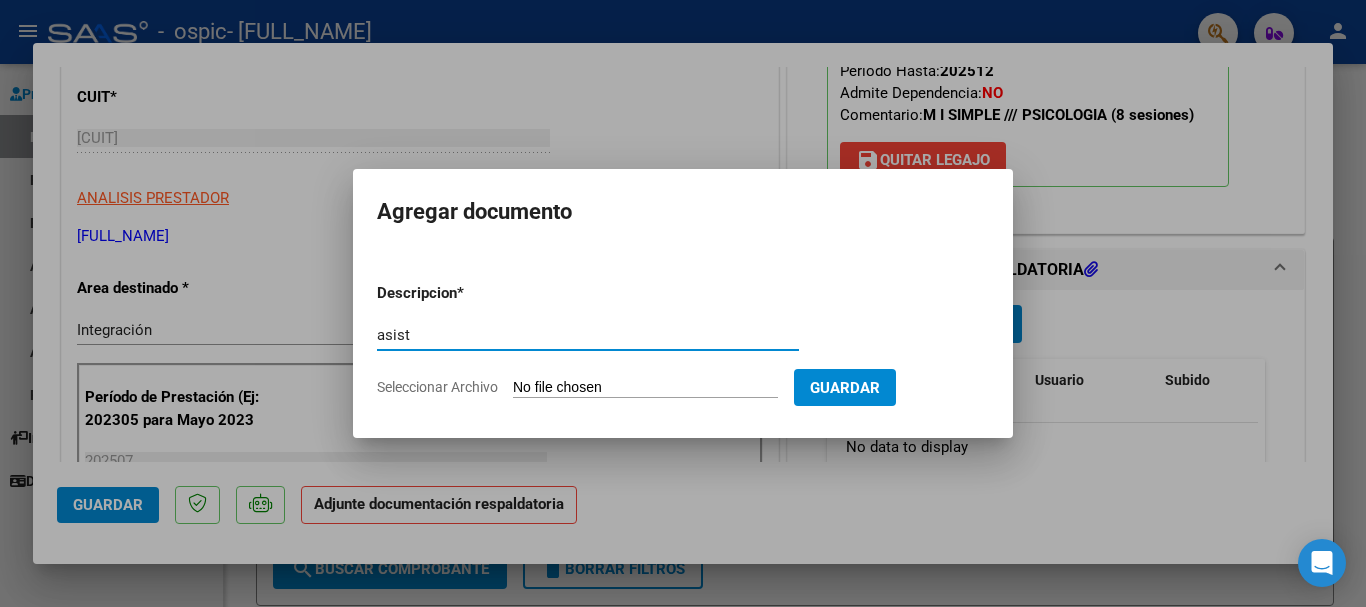 type on "asist" 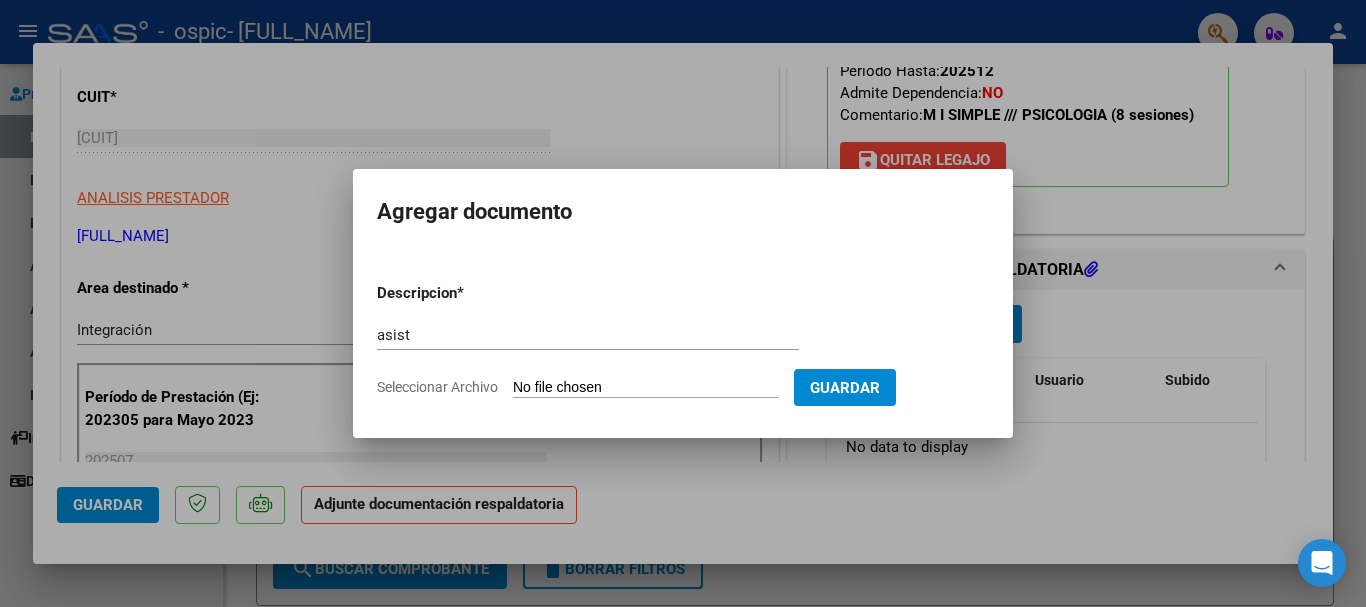 type on "C:\fakepath\IMG_2025_7_14_11_40_30_3954.jpeg" 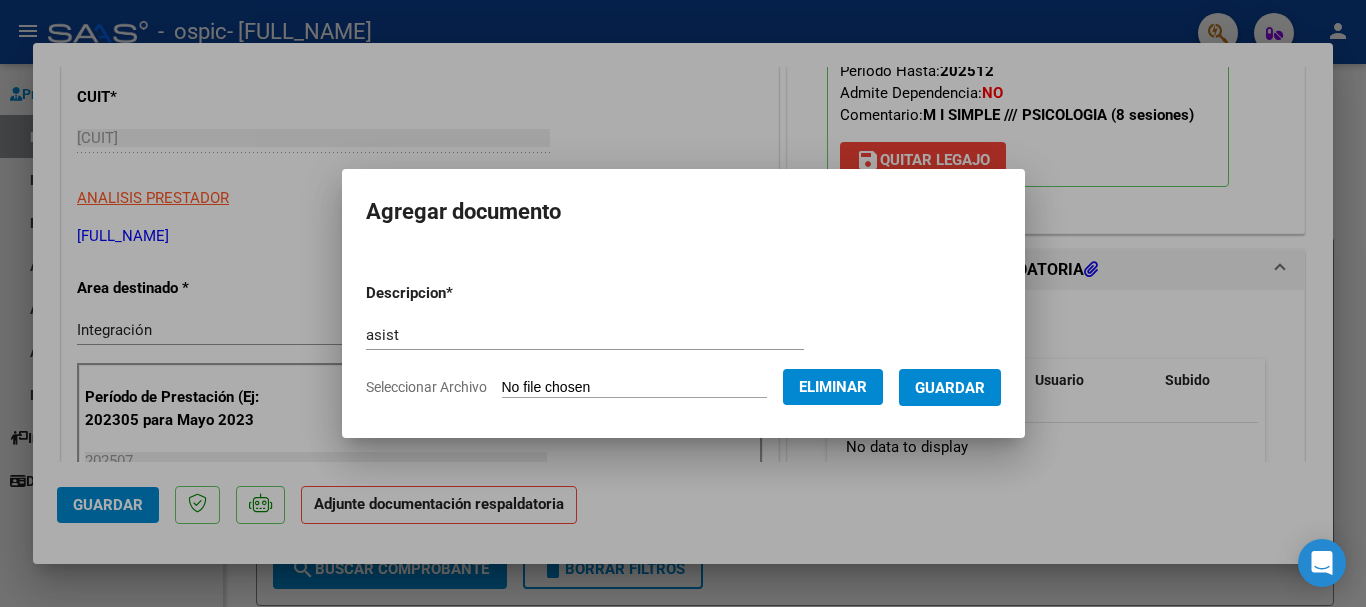 click on "Guardar" at bounding box center [950, 387] 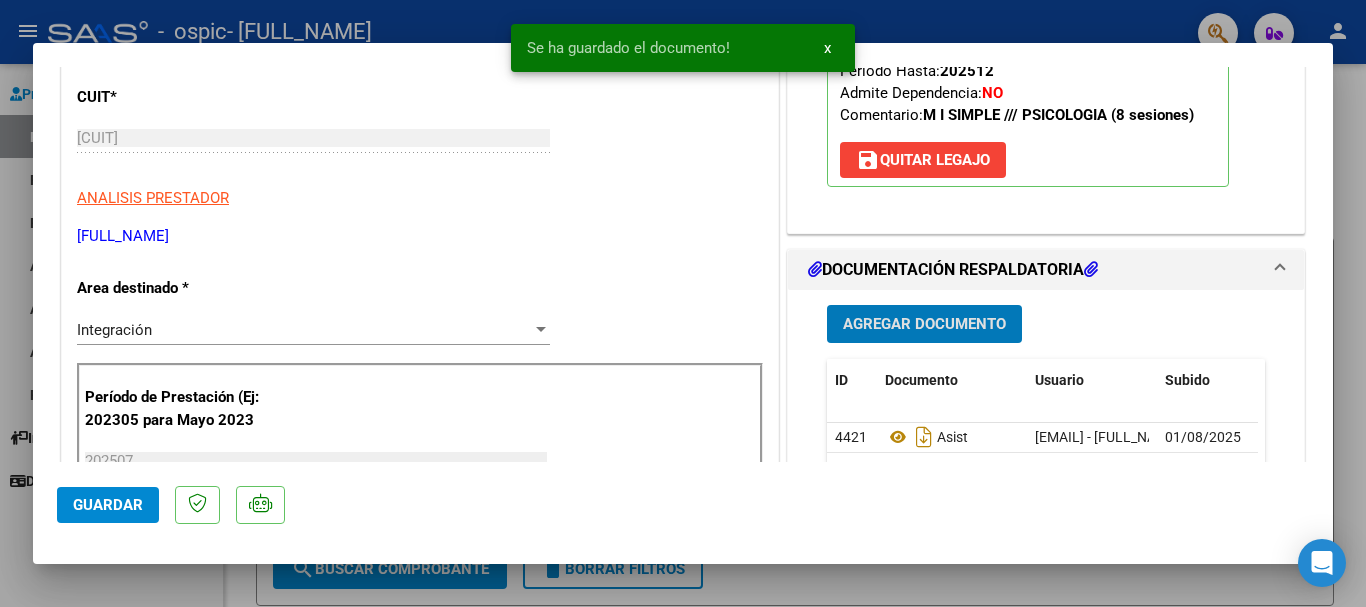 click on "Guardar" 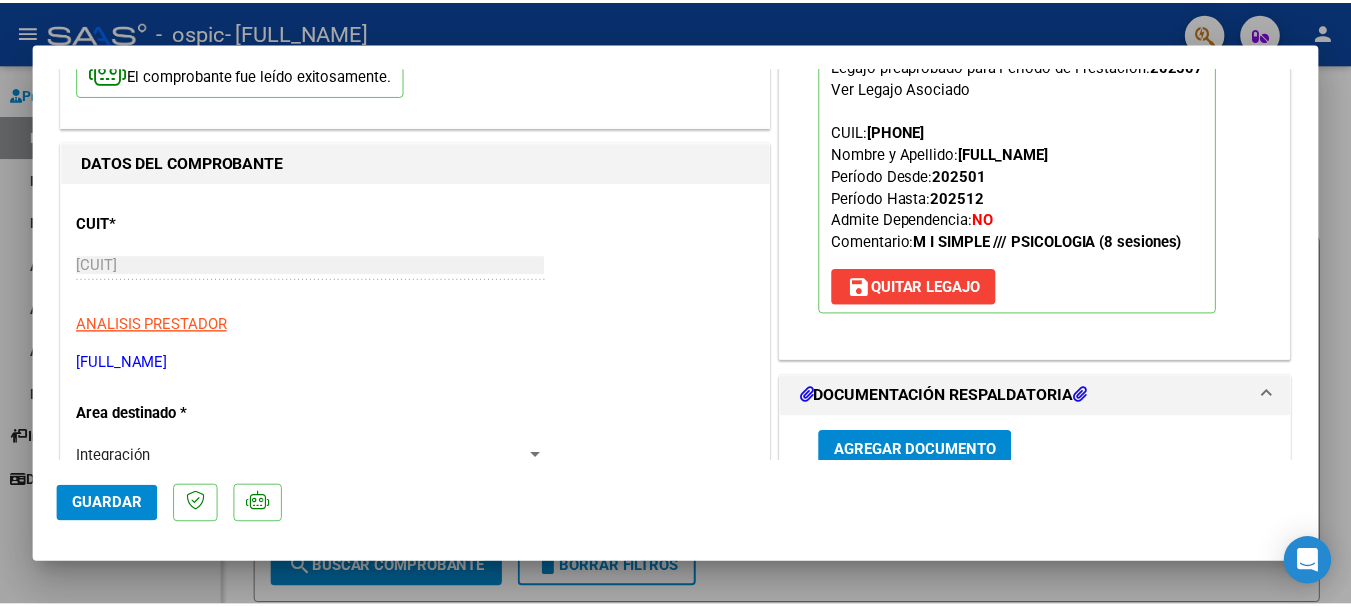 scroll, scrollTop: 0, scrollLeft: 0, axis: both 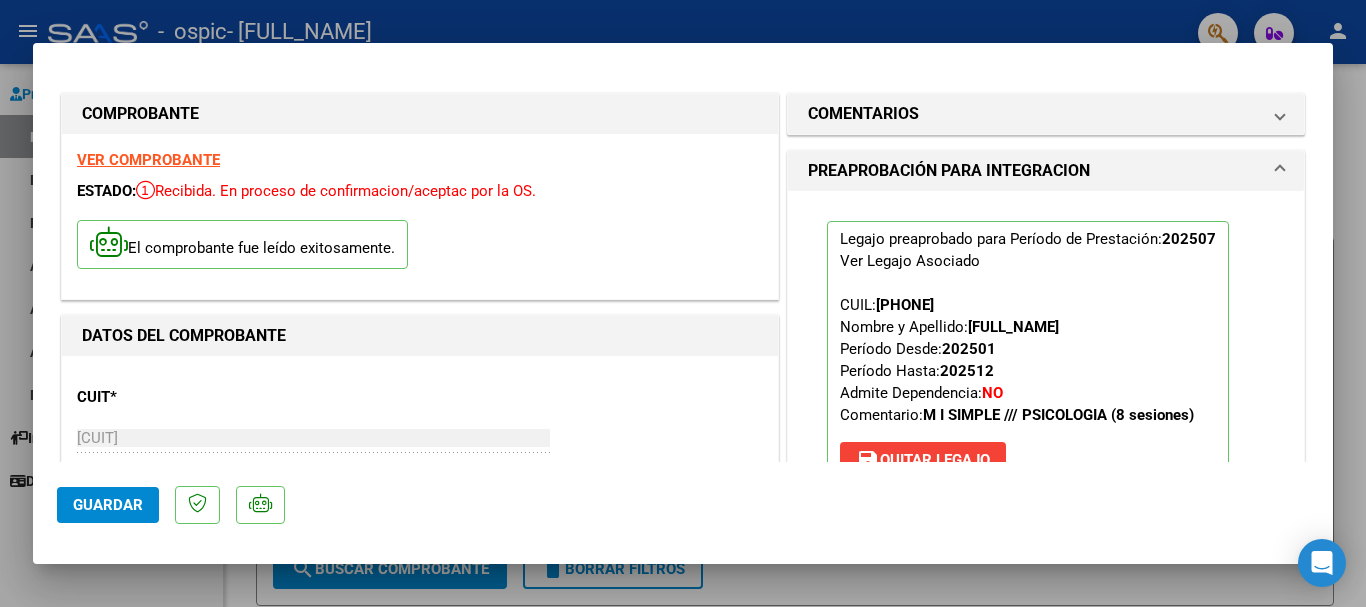 click at bounding box center (683, 303) 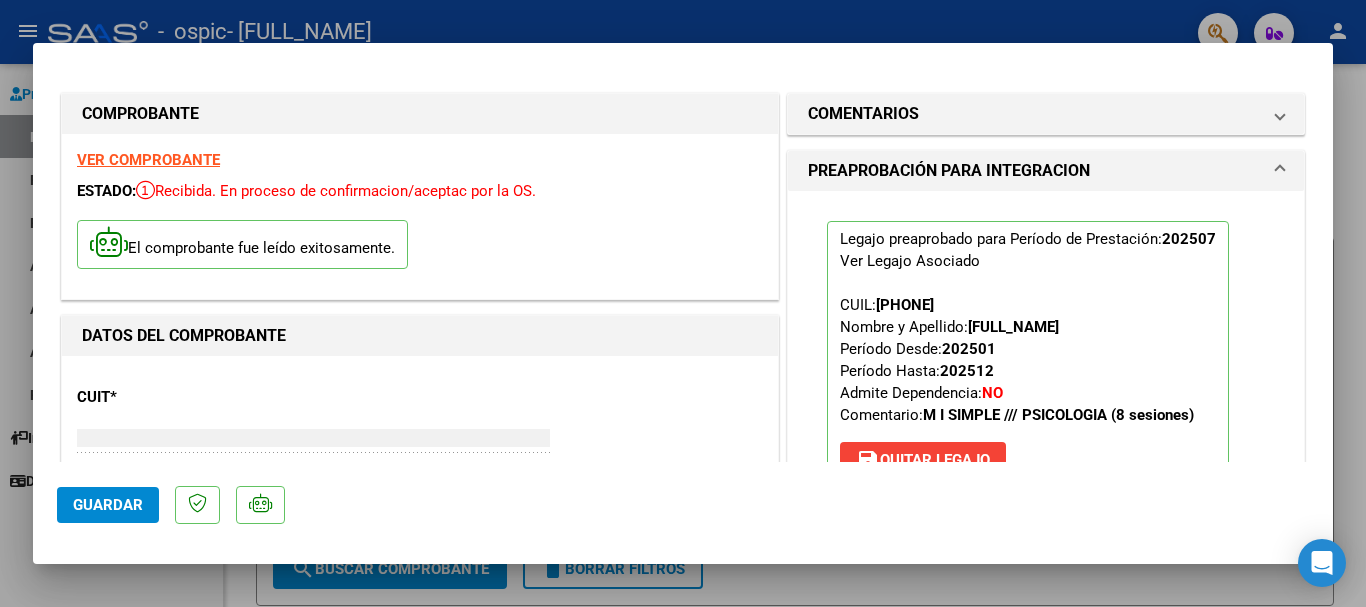 type on "$ 0,00" 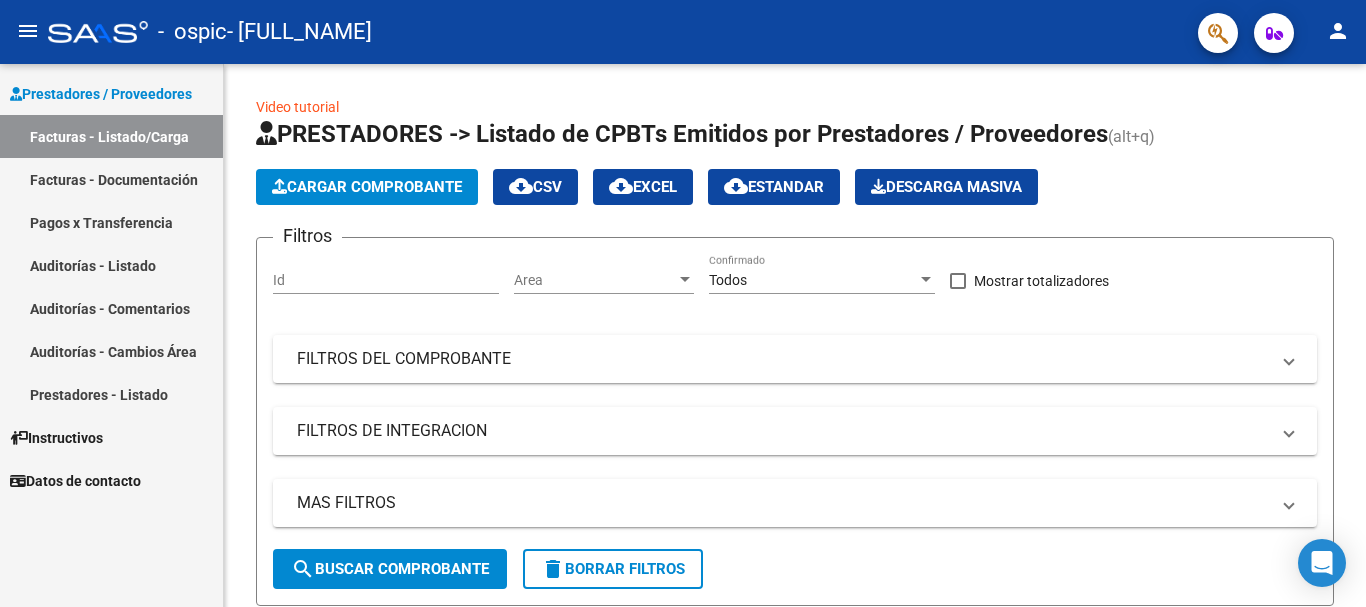 click on "person" 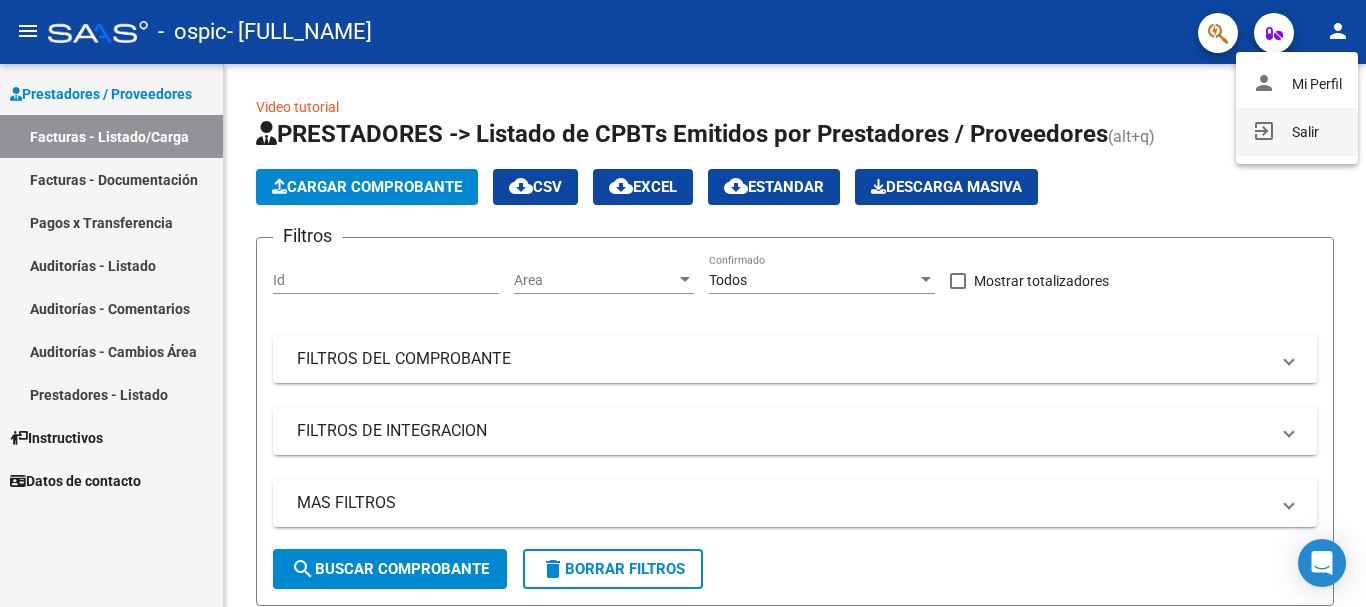 click on "exit_to_app  Salir" at bounding box center (1297, 132) 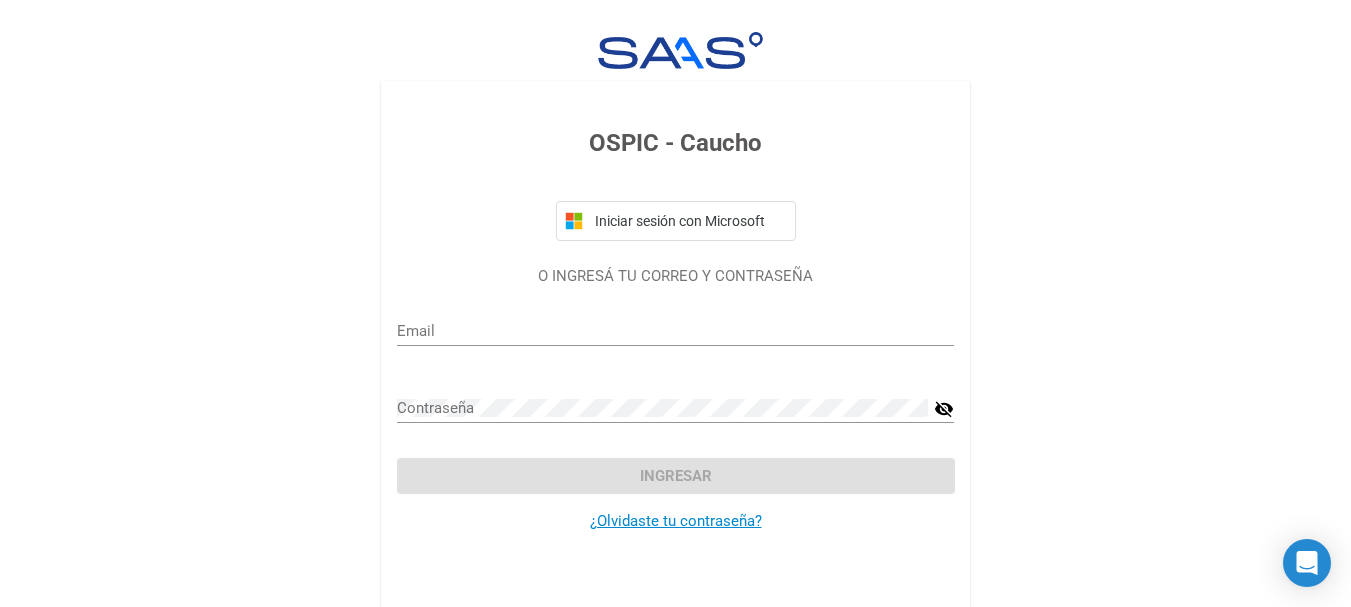 type on "andreavcolaneri@gmail.com" 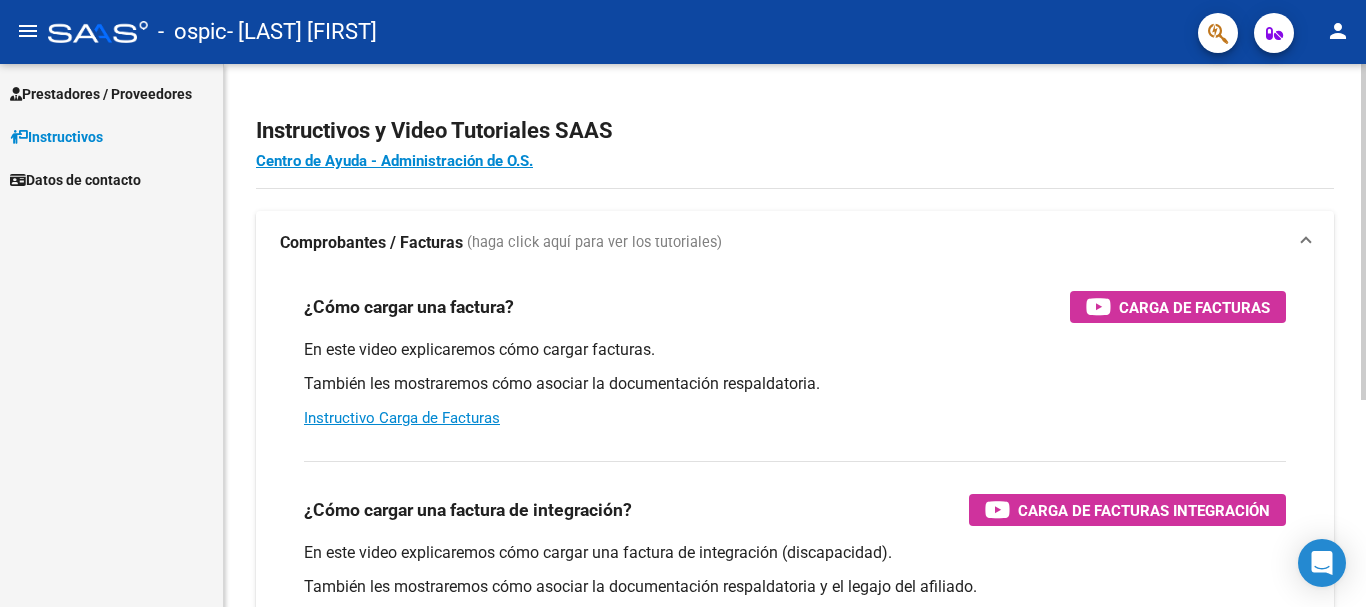 scroll, scrollTop: 0, scrollLeft: 0, axis: both 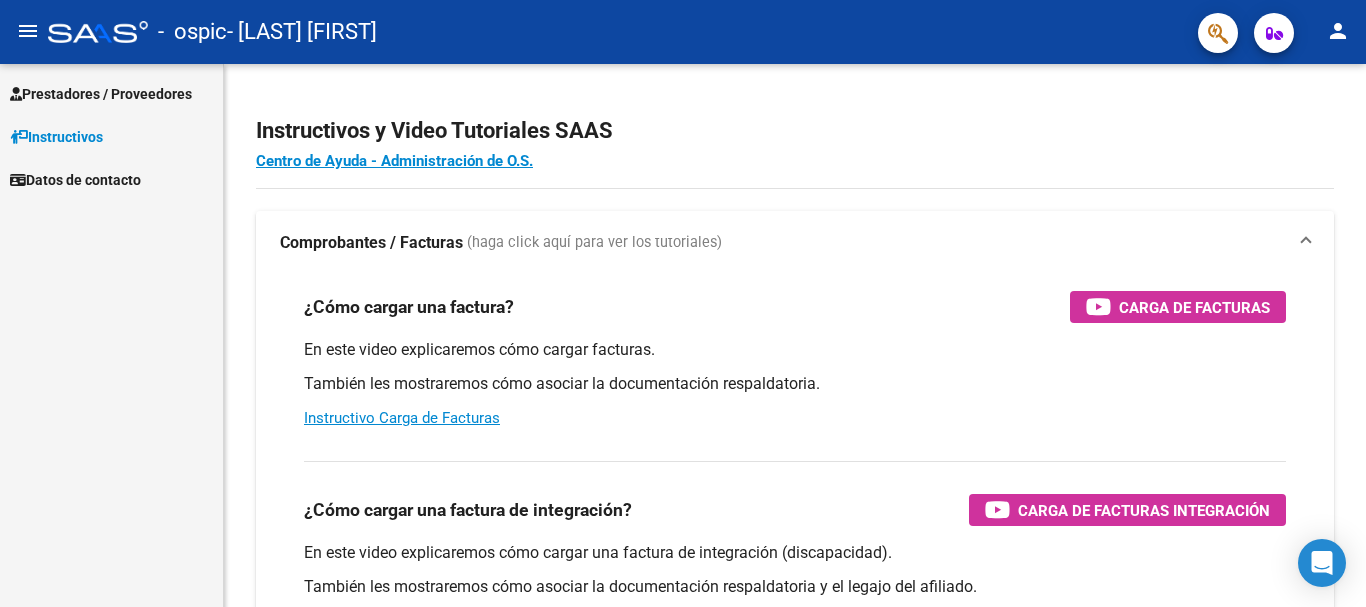 click on "Prestadores / Proveedores" at bounding box center (101, 94) 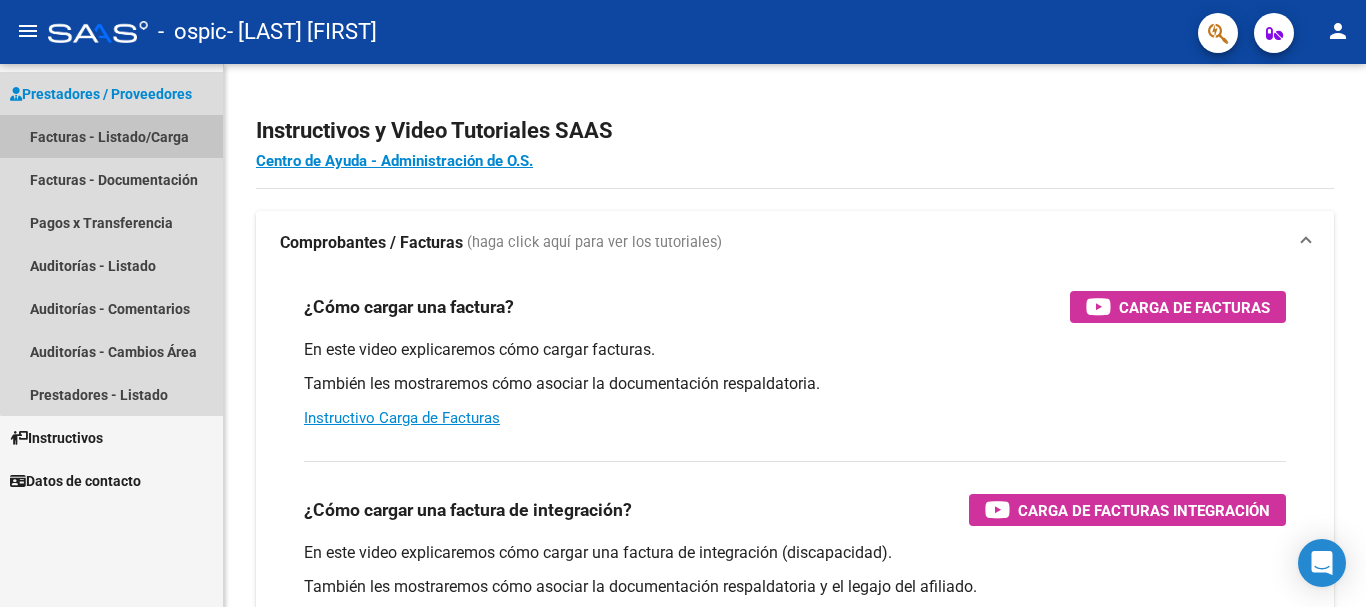 click on "Facturas - Listado/Carga" at bounding box center (111, 136) 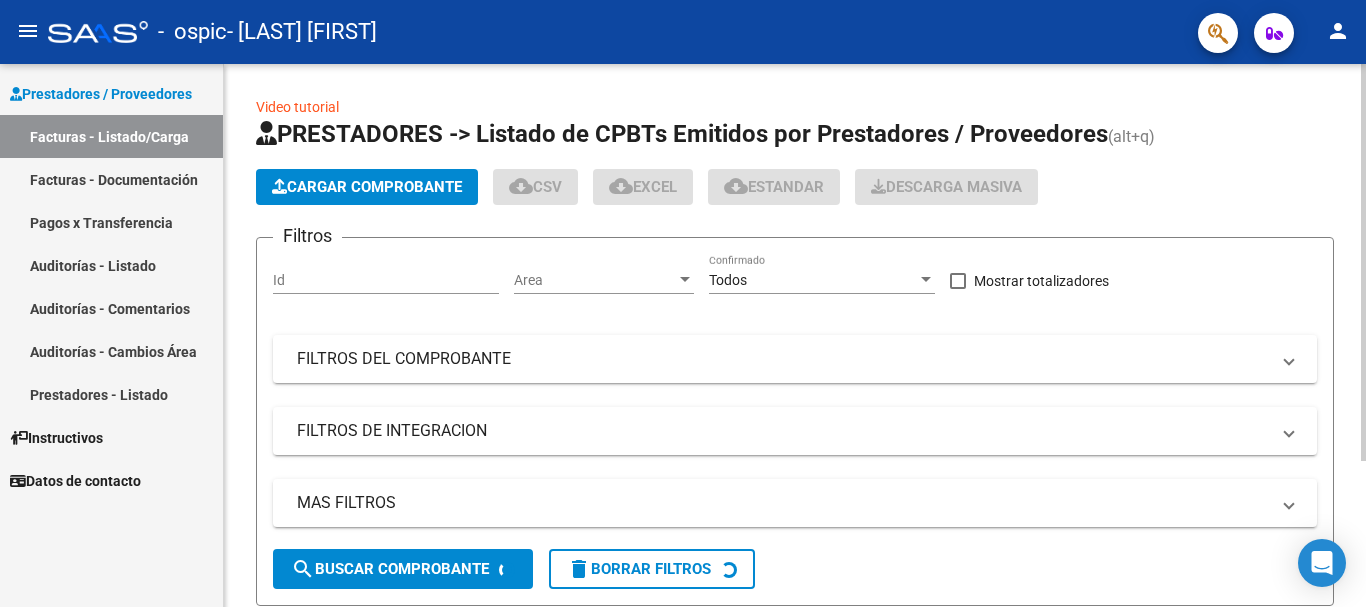 click on "Cargar Comprobante" 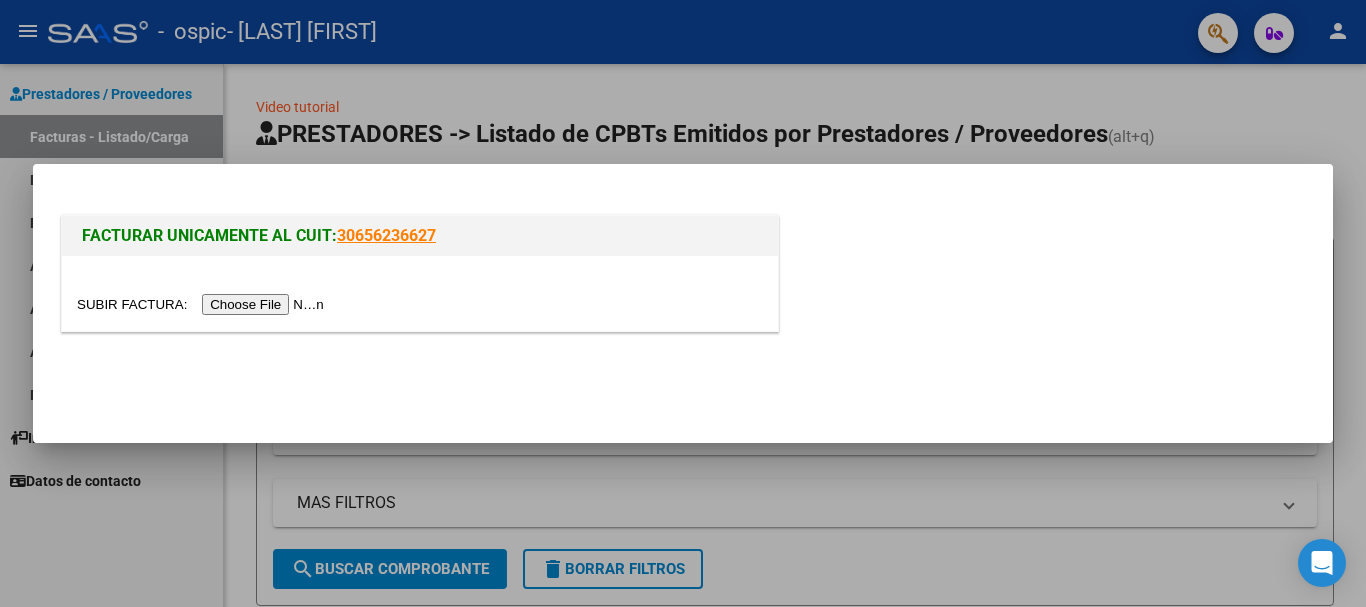 click at bounding box center (203, 304) 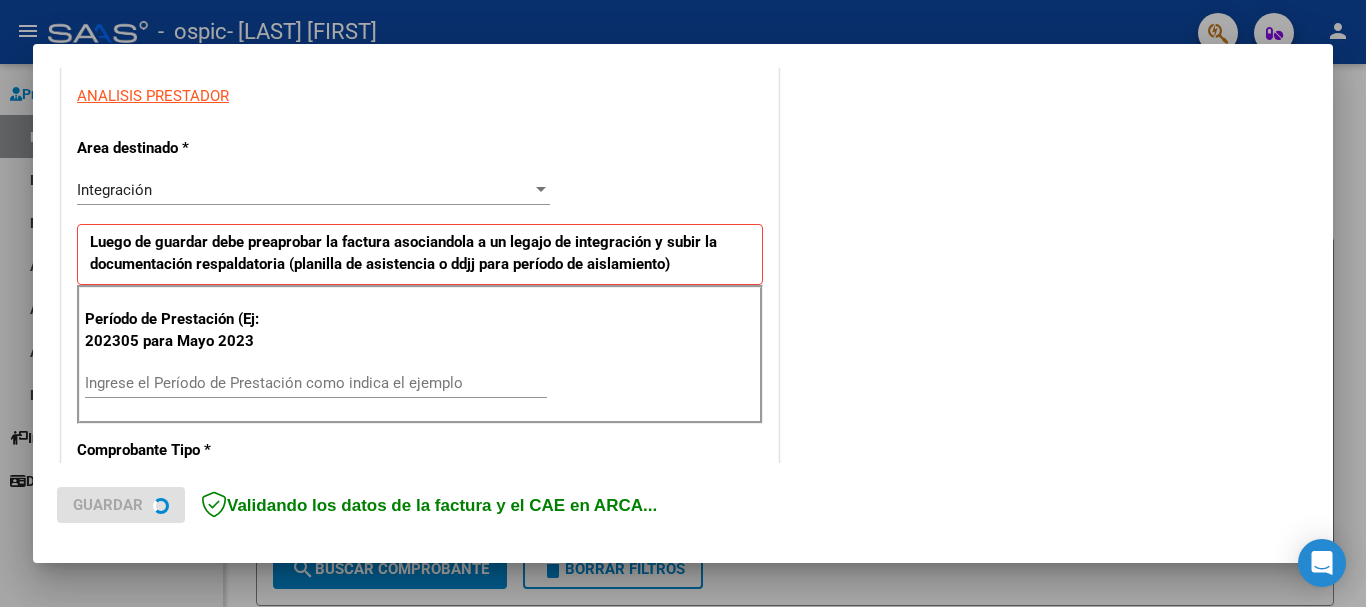 scroll, scrollTop: 400, scrollLeft: 0, axis: vertical 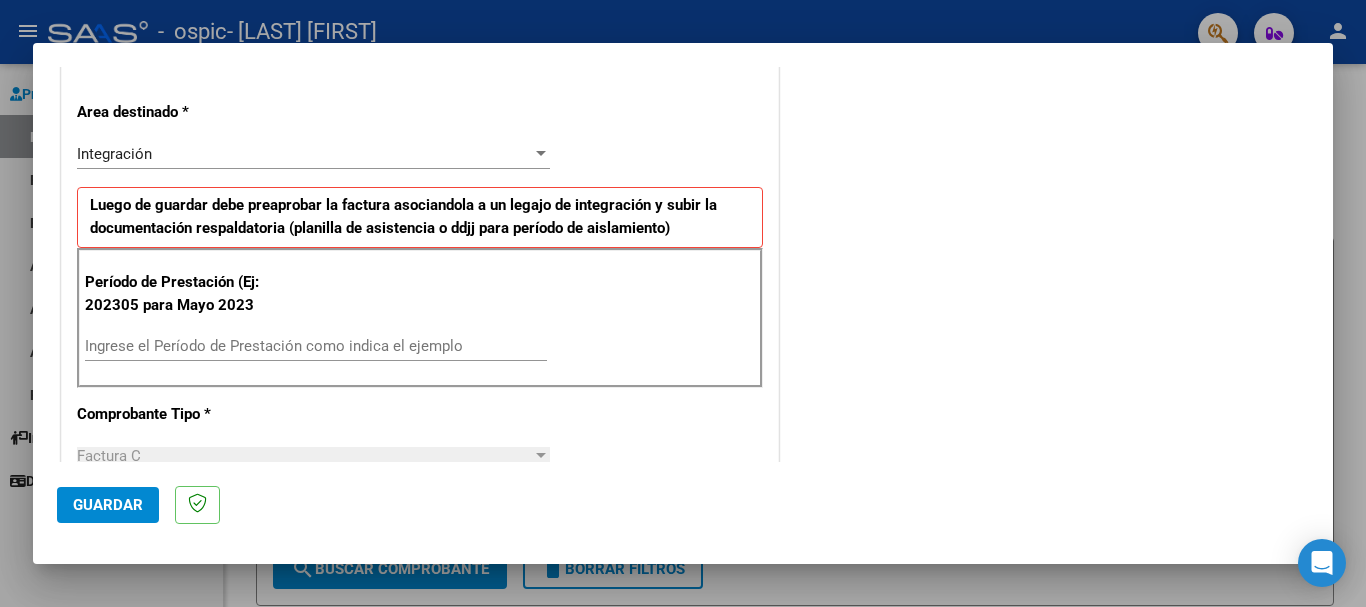 click on "Ingrese el Período de Prestación como indica el ejemplo" at bounding box center [316, 346] 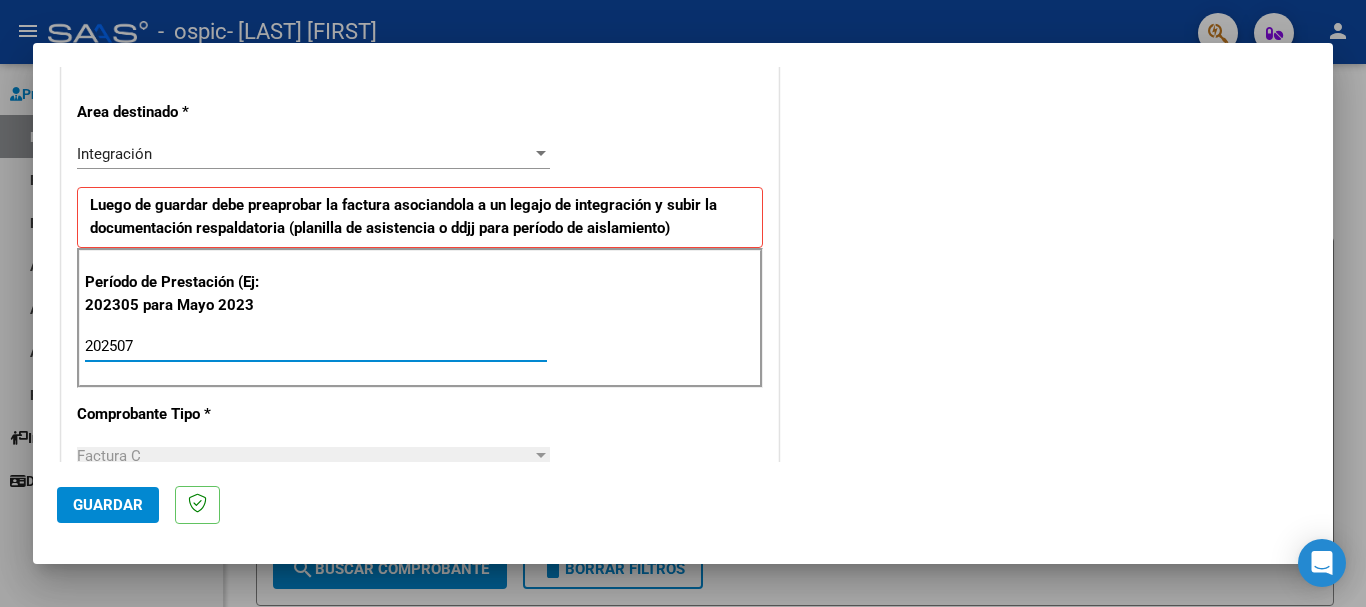 type on "202507" 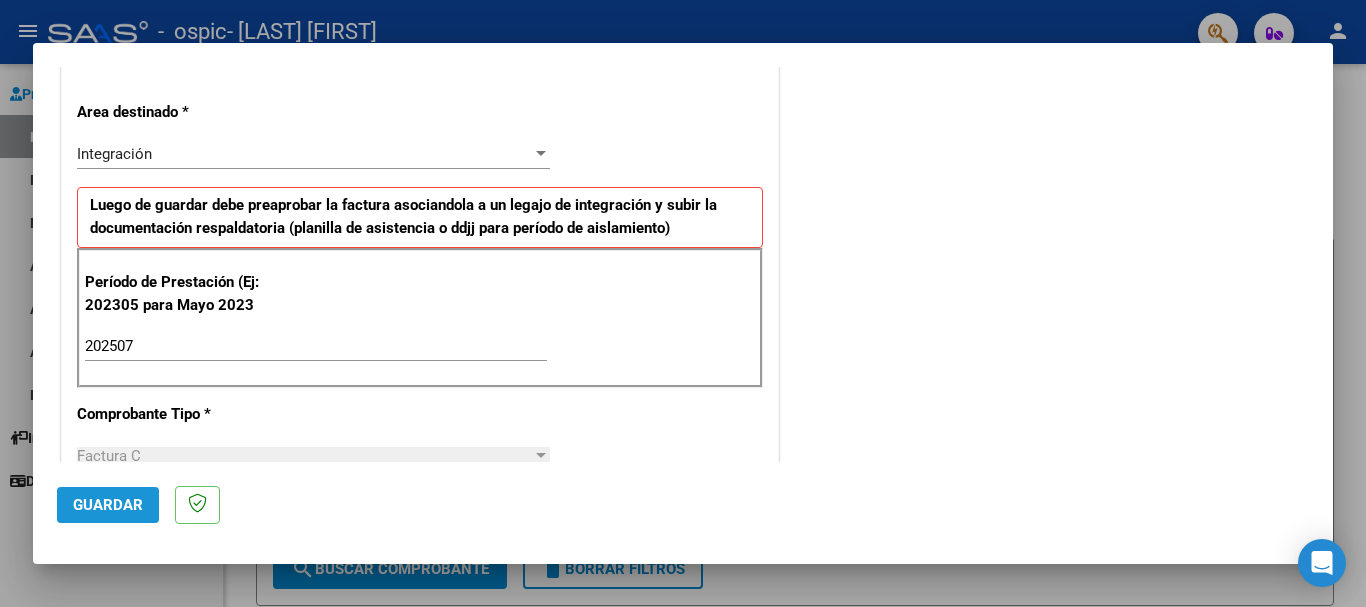 click on "Guardar" 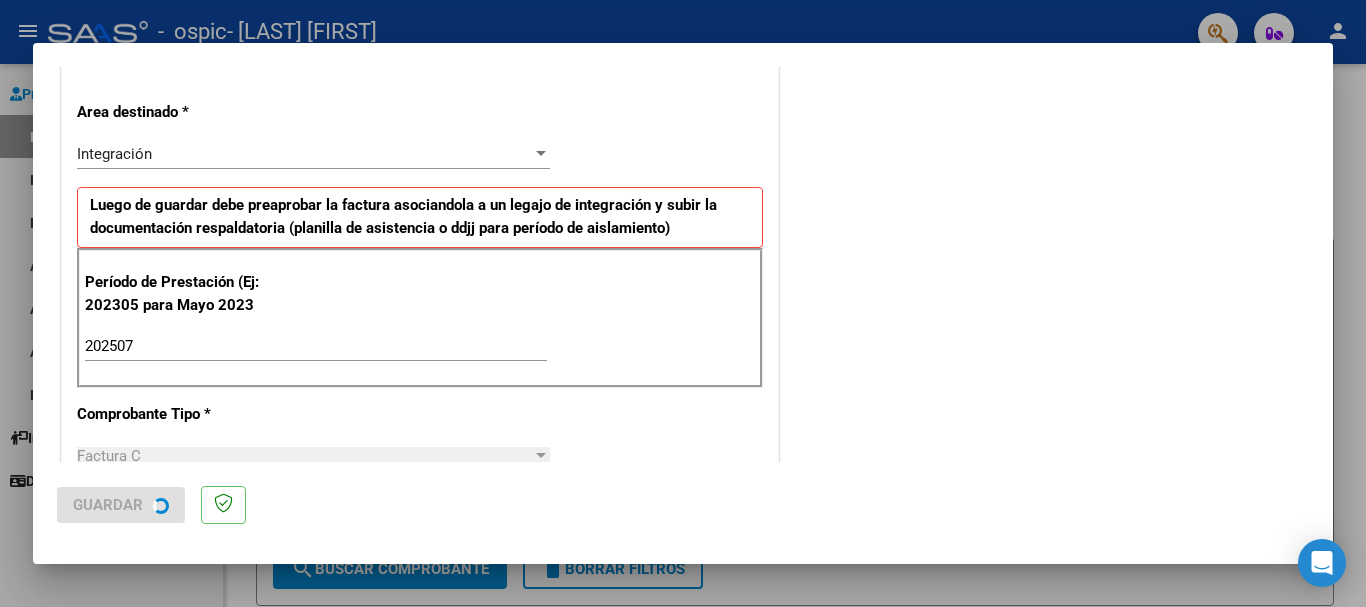 scroll, scrollTop: 0, scrollLeft: 0, axis: both 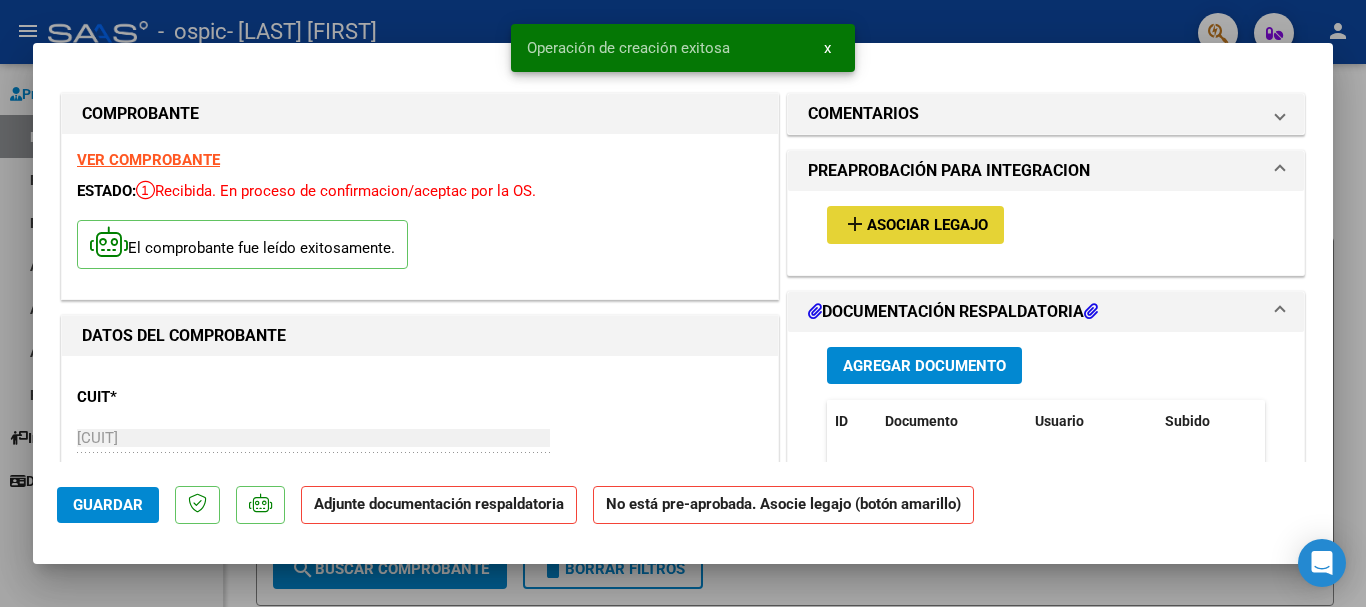 click on "Asociar Legajo" at bounding box center (927, 226) 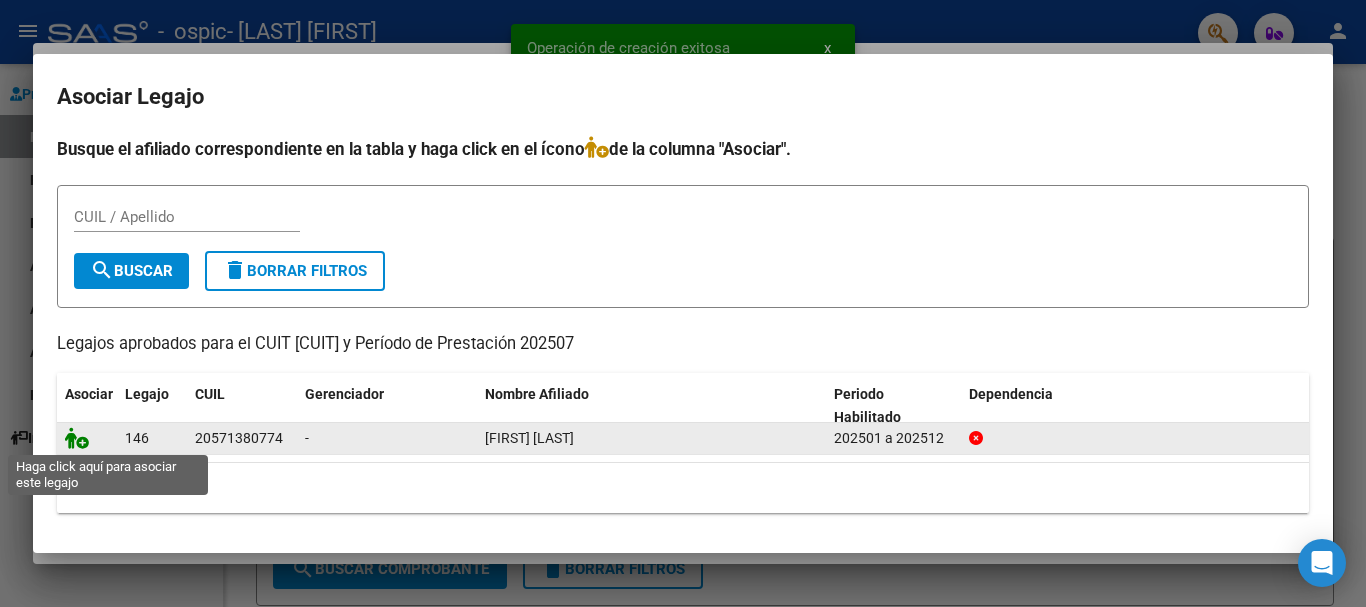 click 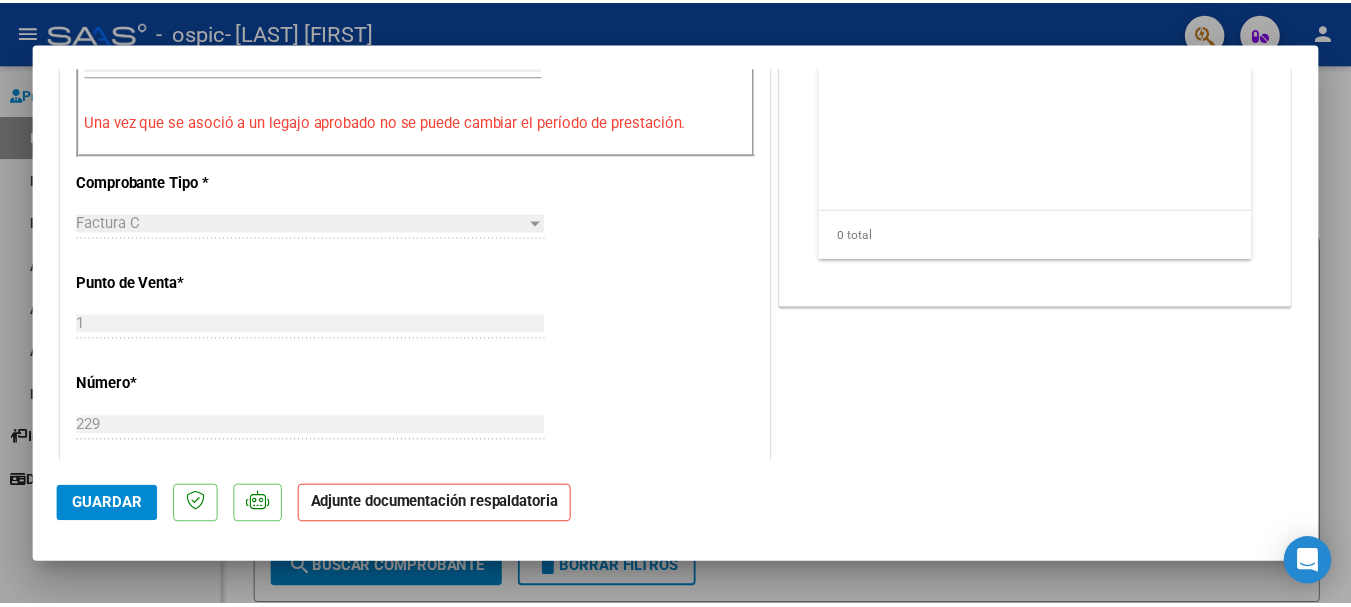 scroll, scrollTop: 300, scrollLeft: 0, axis: vertical 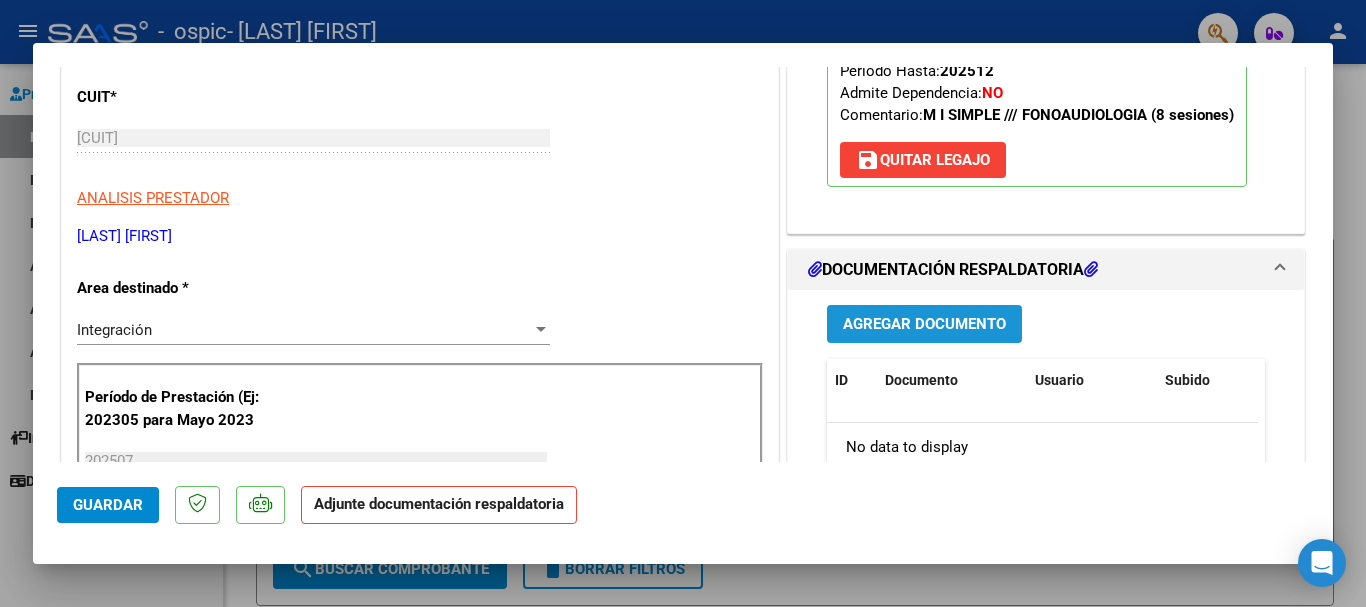 click on "Agregar Documento" at bounding box center [924, 325] 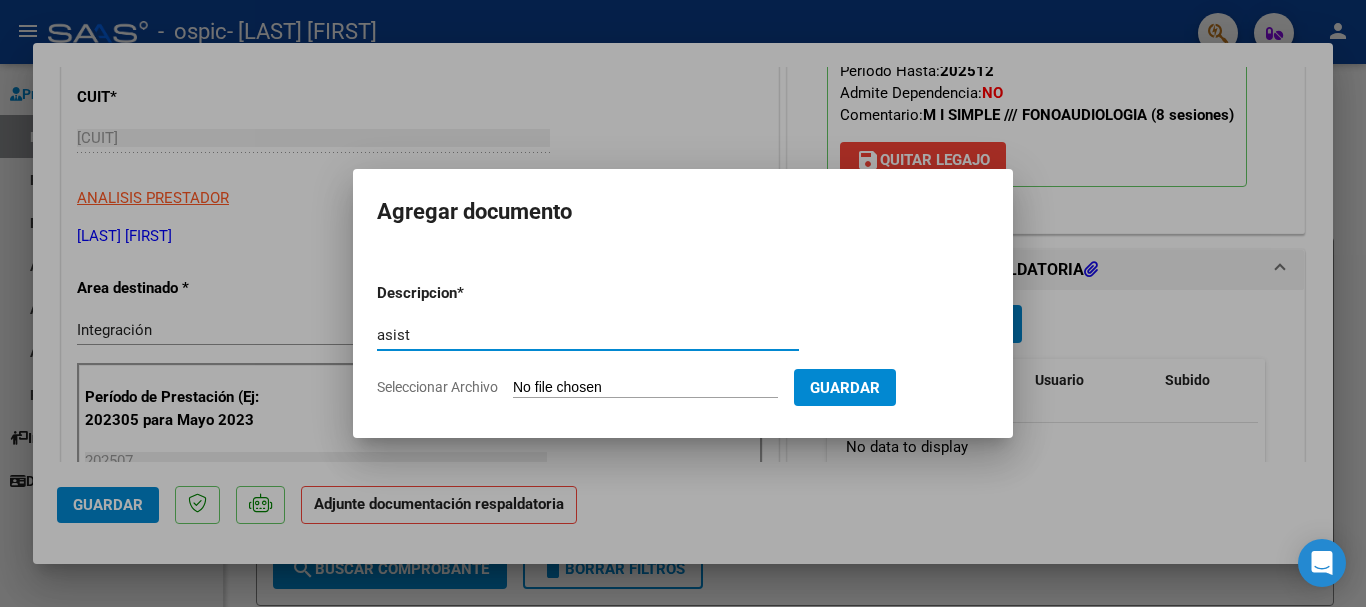 type on "asist" 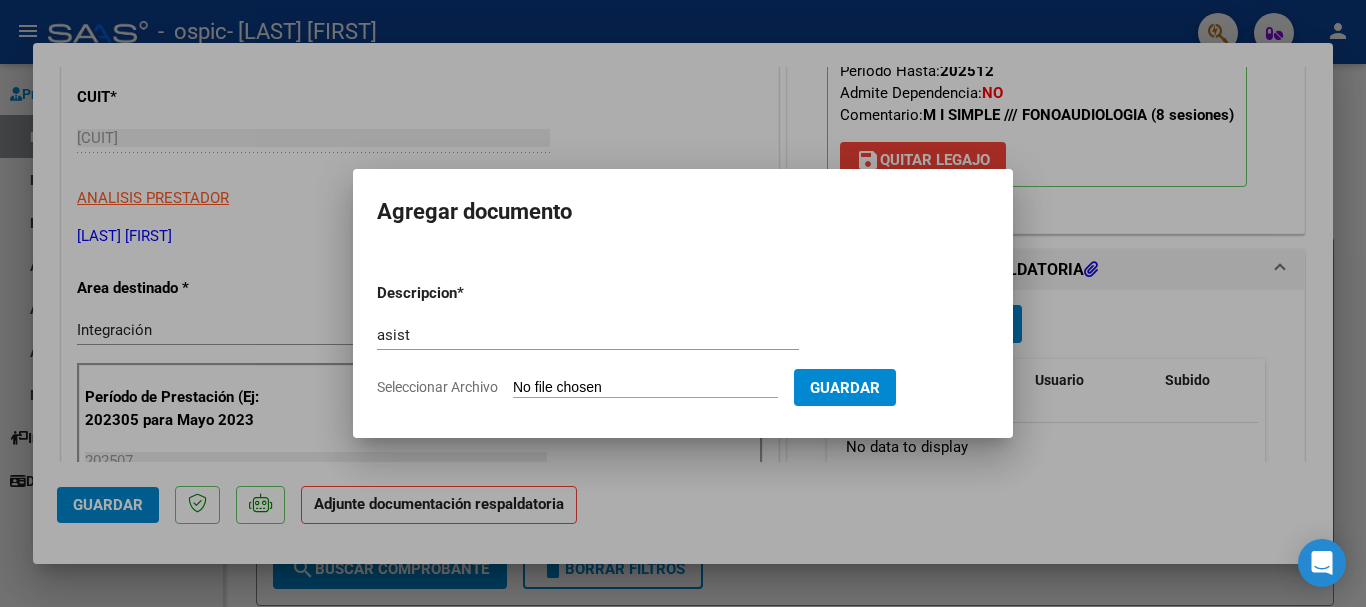click on "Descripcion  *   asist Escriba aquí una descripcion  Seleccionar Archivo Guardar" at bounding box center (683, 340) 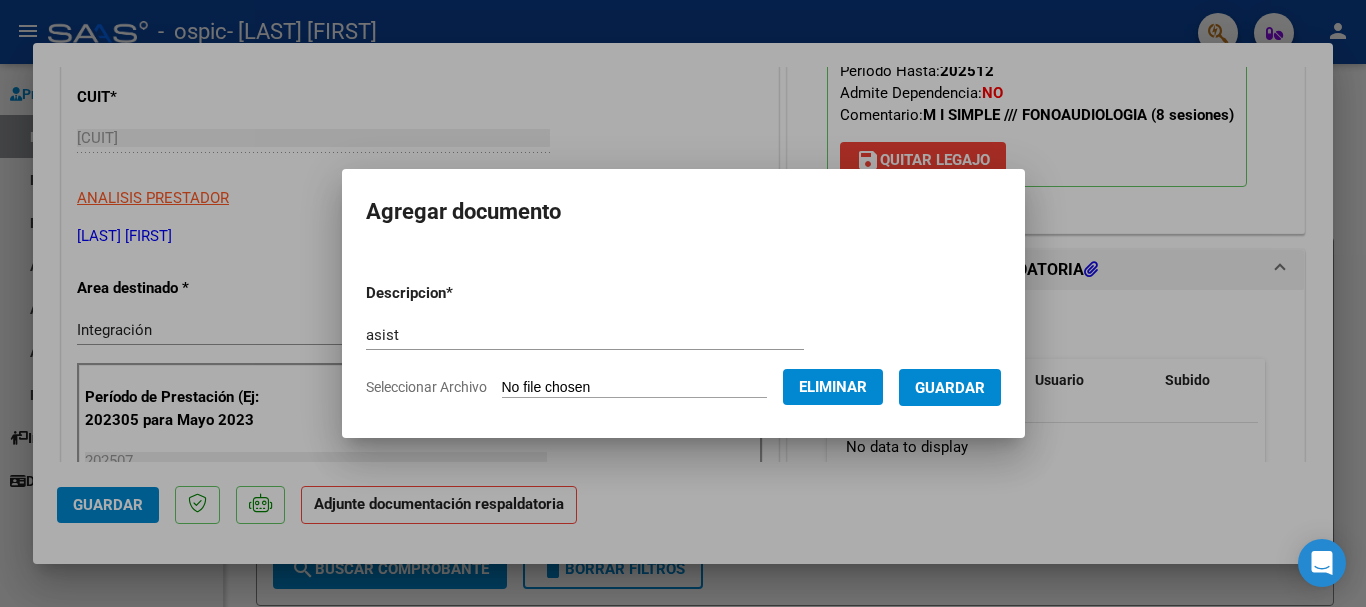 click on "Guardar" at bounding box center (950, 388) 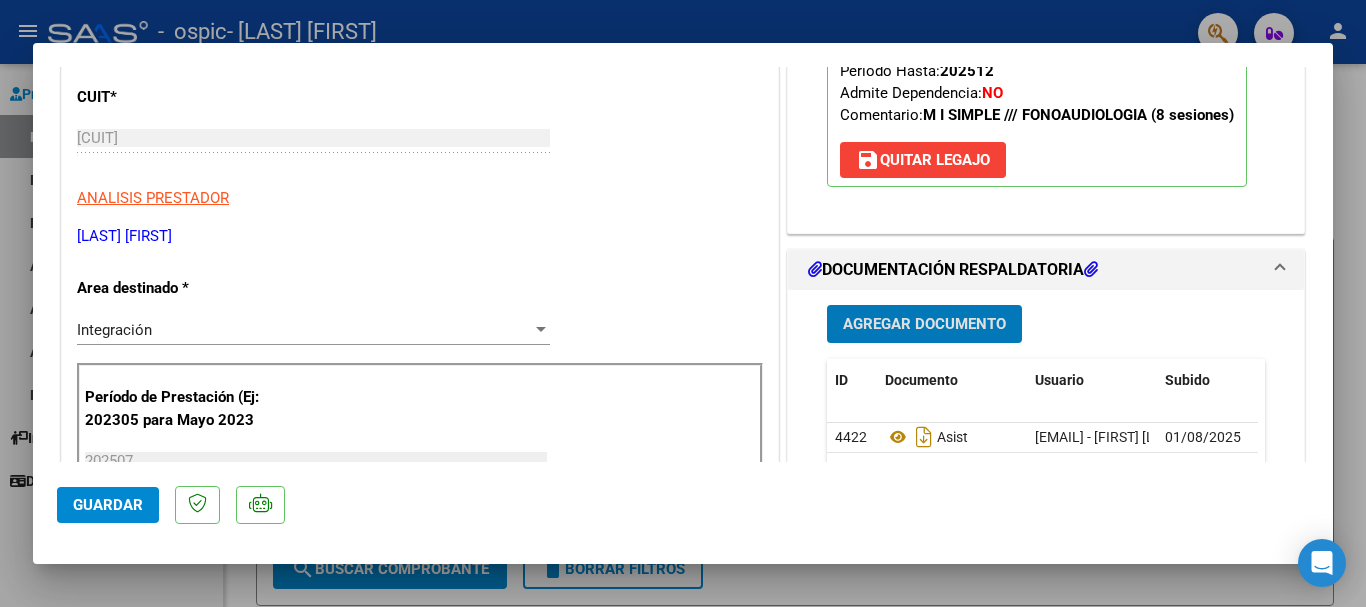 drag, startPoint x: 1363, startPoint y: 310, endPoint x: 1343, endPoint y: 243, distance: 69.92139 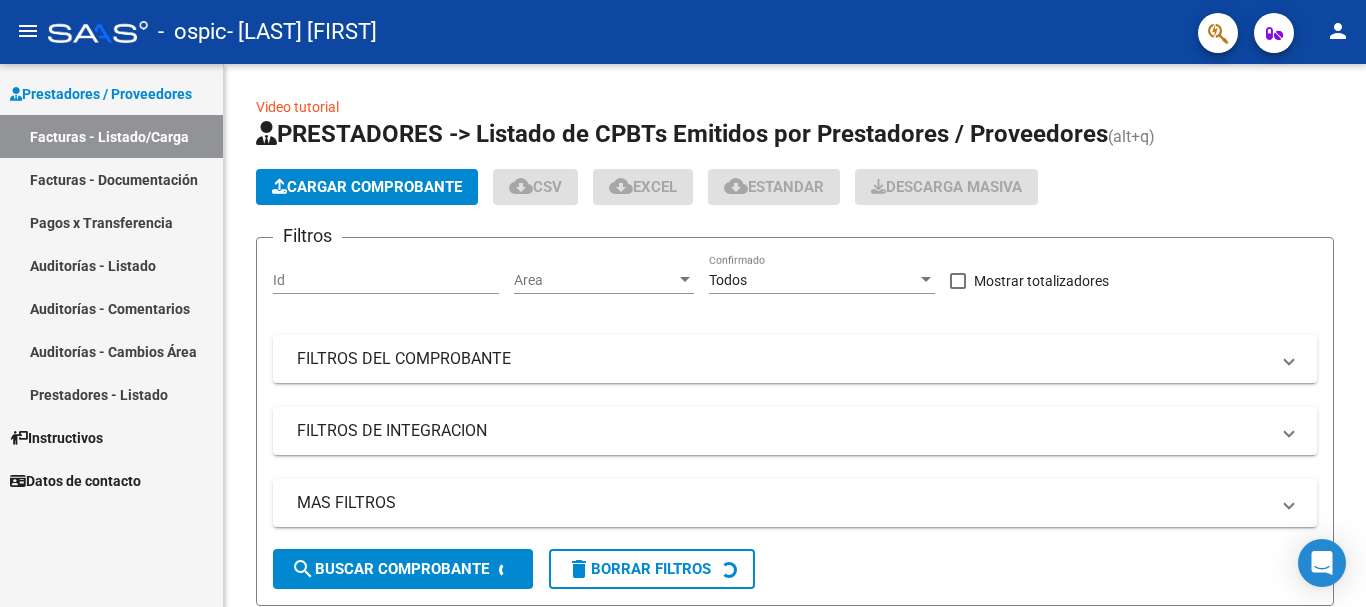 click on "person" 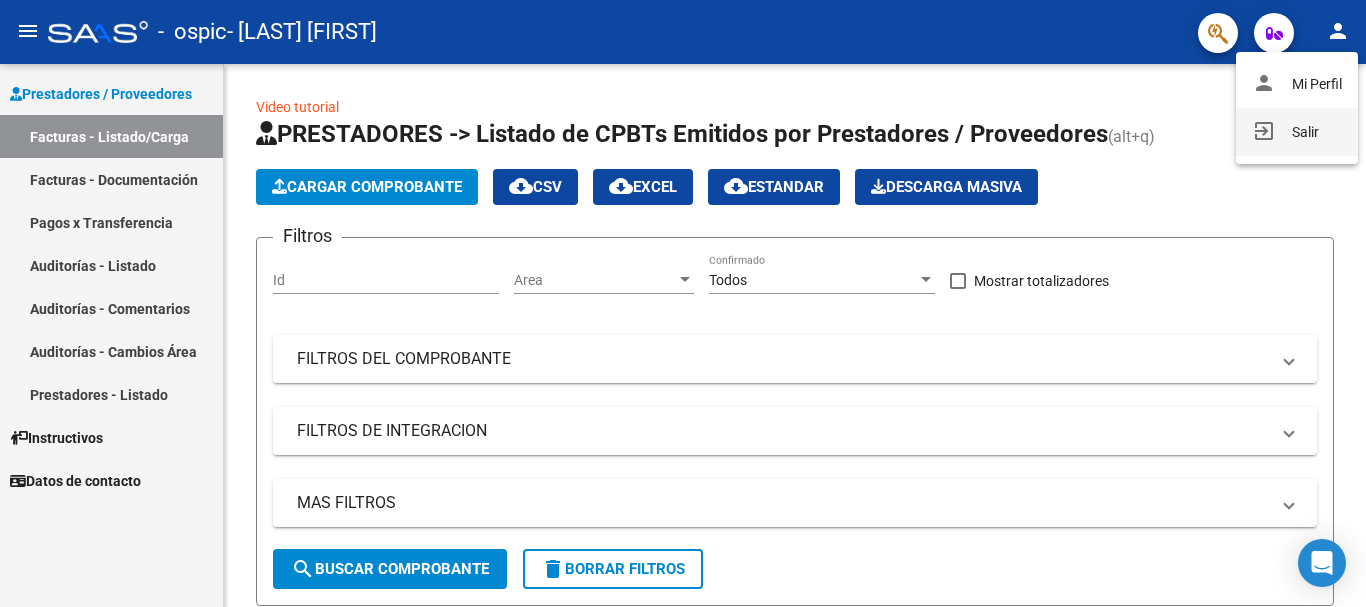 click on "exit_to_app  Salir" at bounding box center (1297, 132) 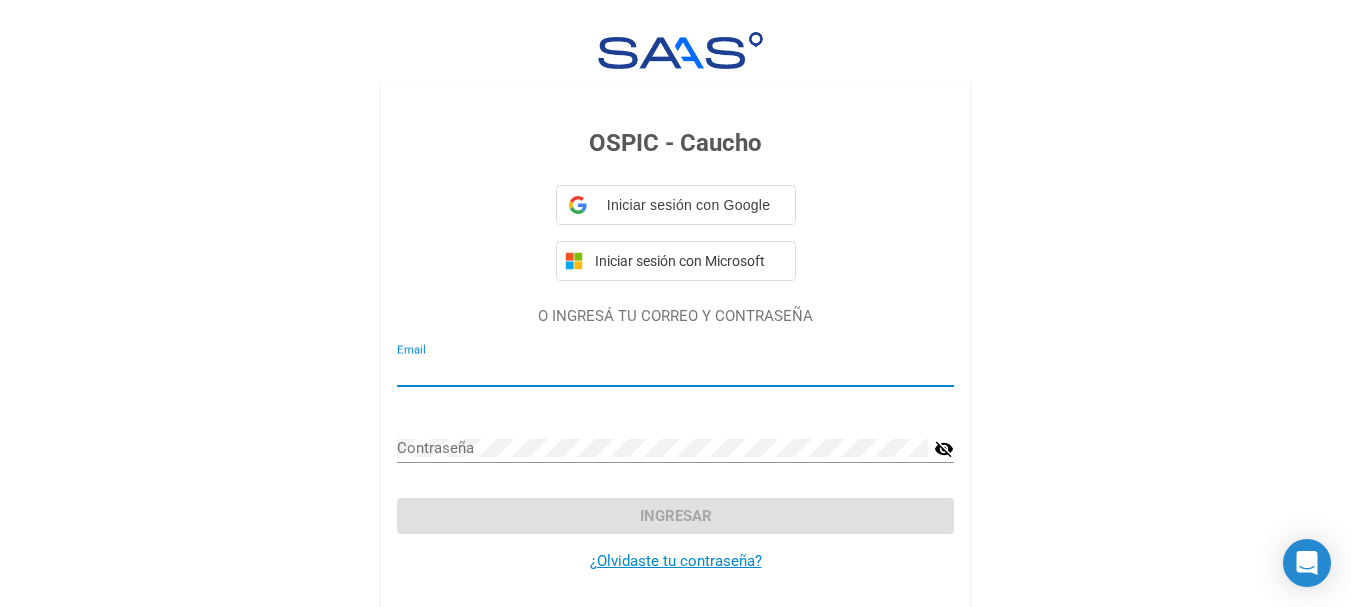 type on "agustinabarrera.1@gmail.com" 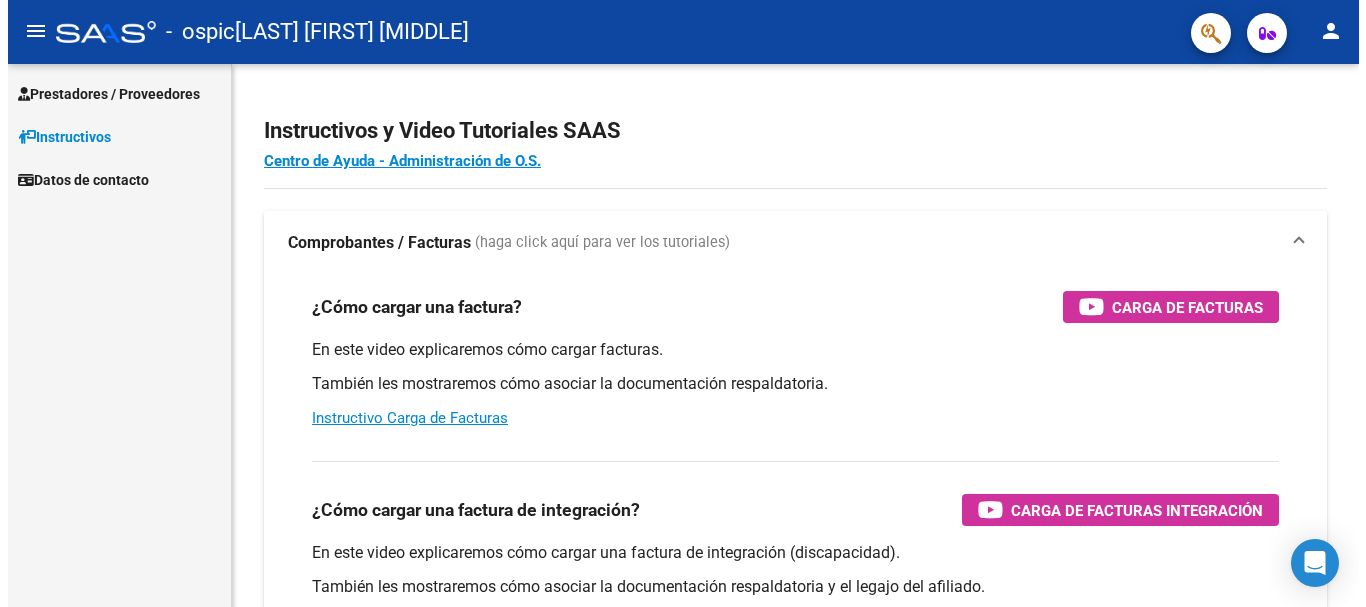 scroll, scrollTop: 0, scrollLeft: 0, axis: both 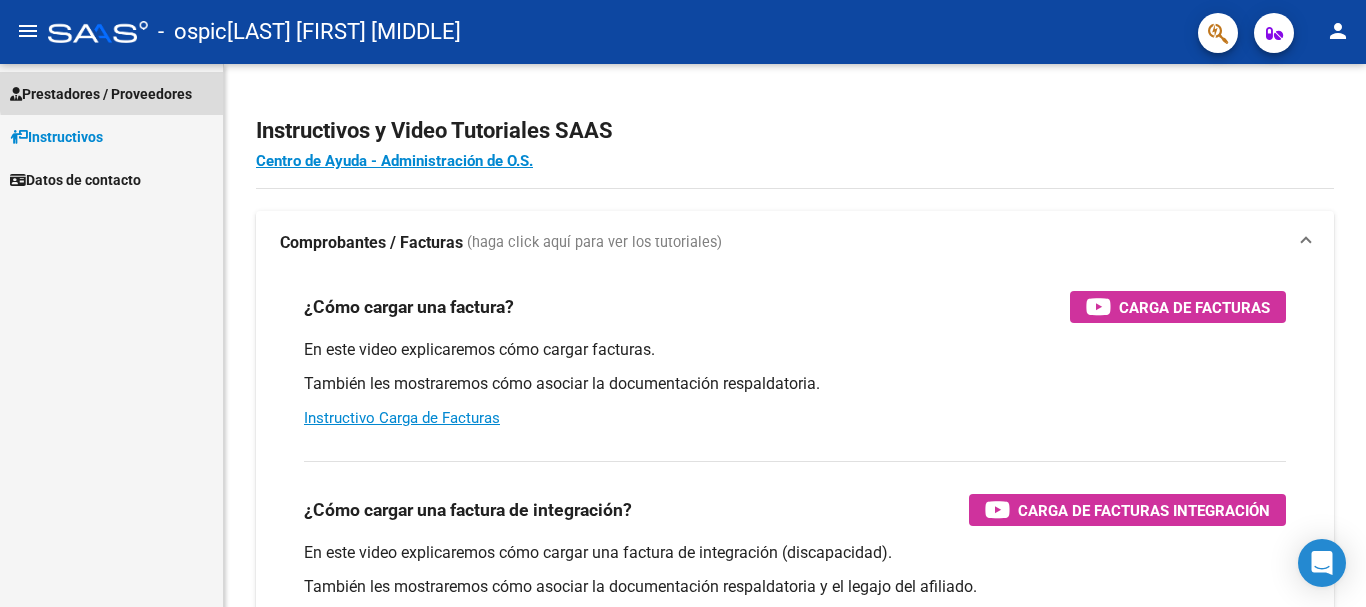 click on "Prestadores / Proveedores" at bounding box center (101, 94) 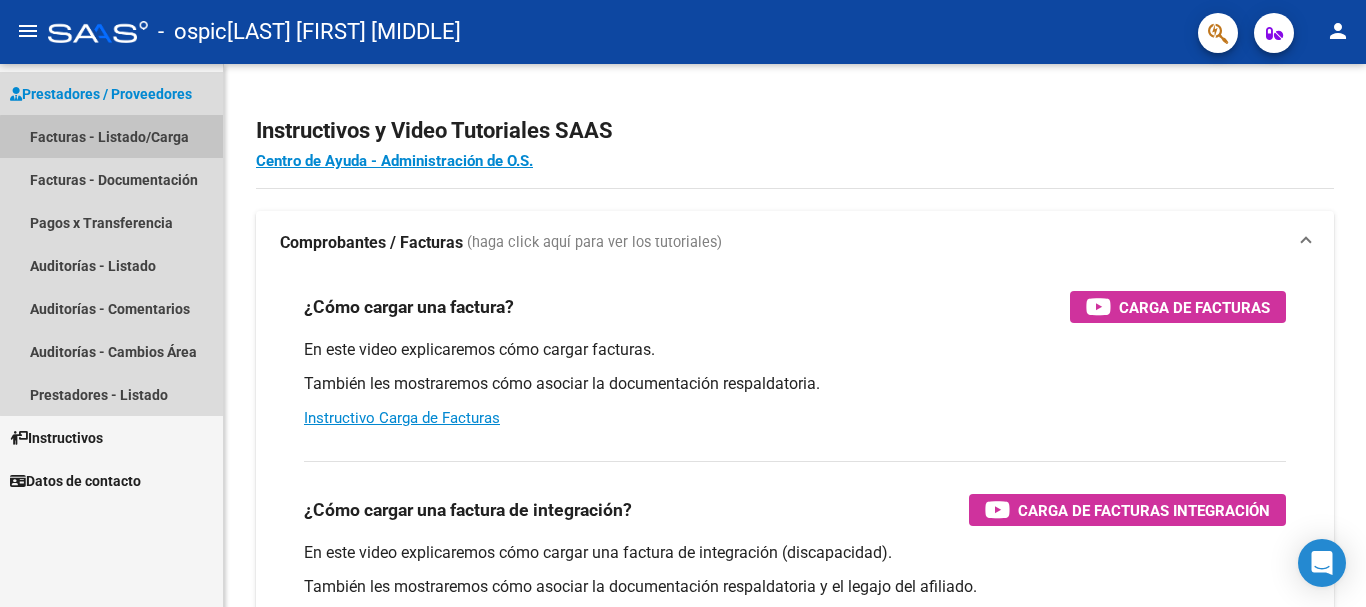 click on "Facturas - Listado/Carga" at bounding box center [111, 136] 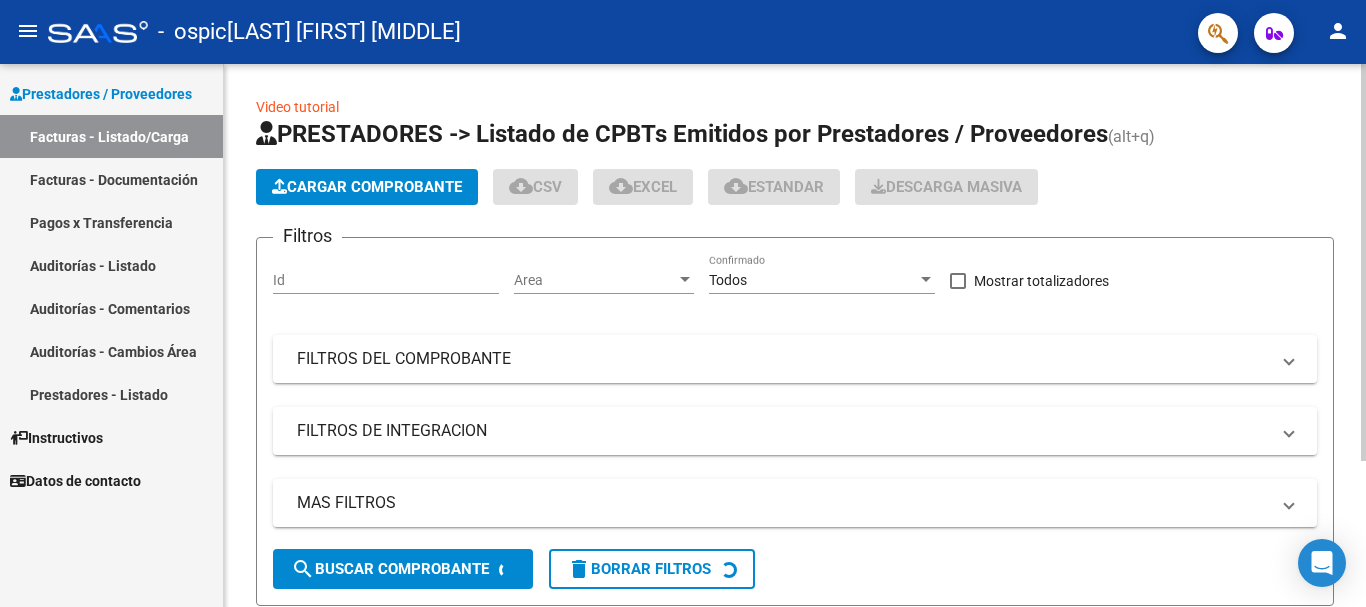 click on "Cargar Comprobante" 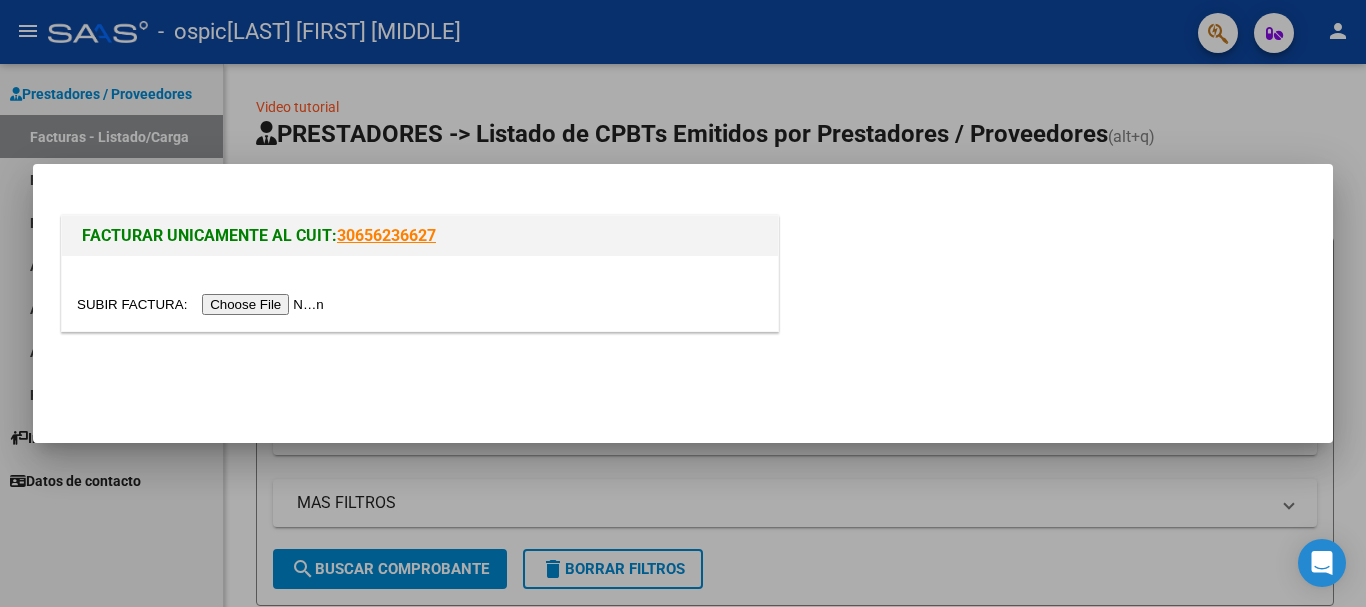 click at bounding box center [203, 304] 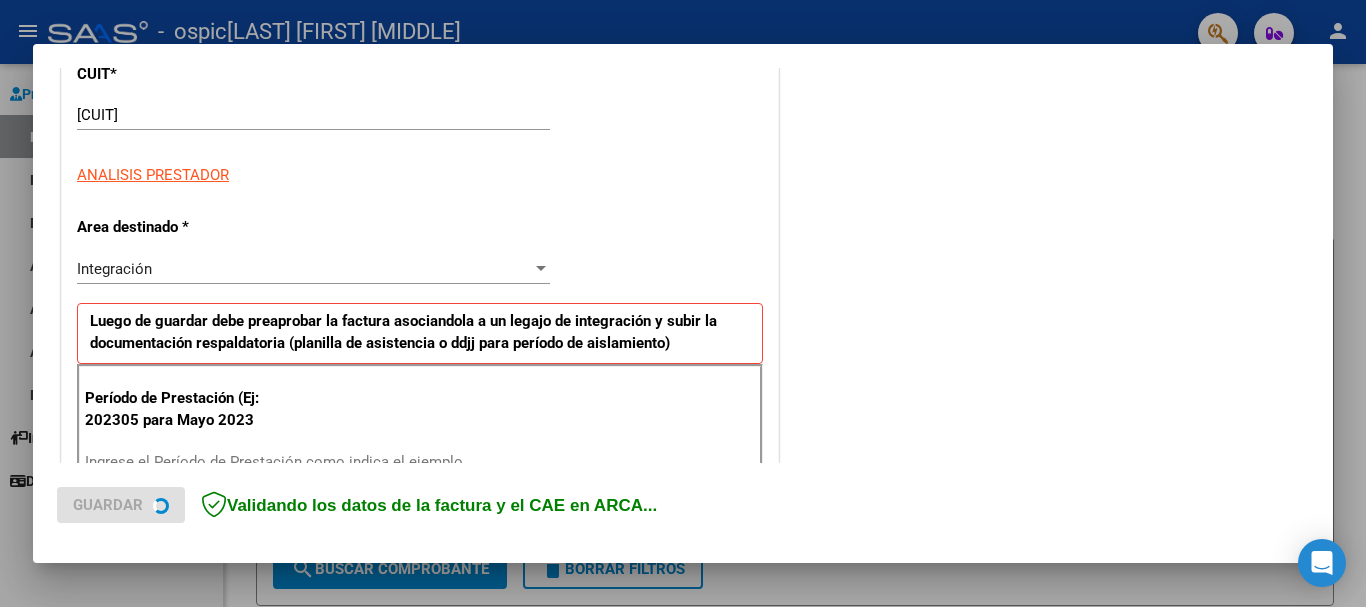 scroll, scrollTop: 400, scrollLeft: 0, axis: vertical 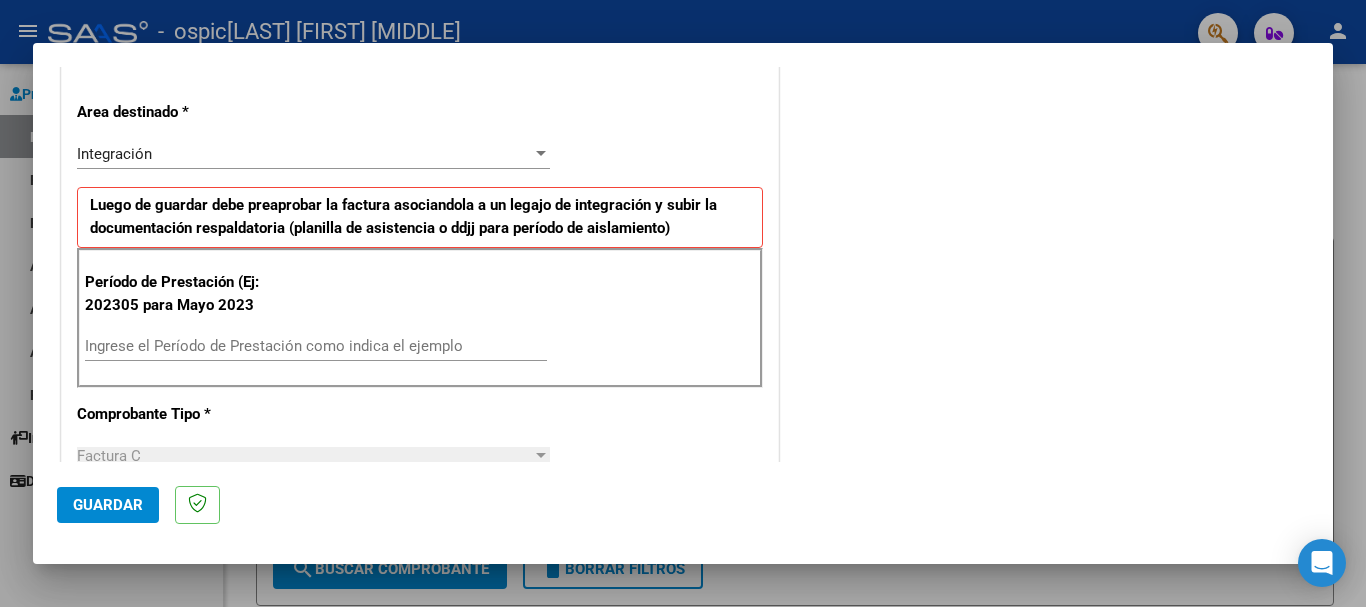 click on "Ingrese el Período de Prestación como indica el ejemplo" at bounding box center (316, 346) 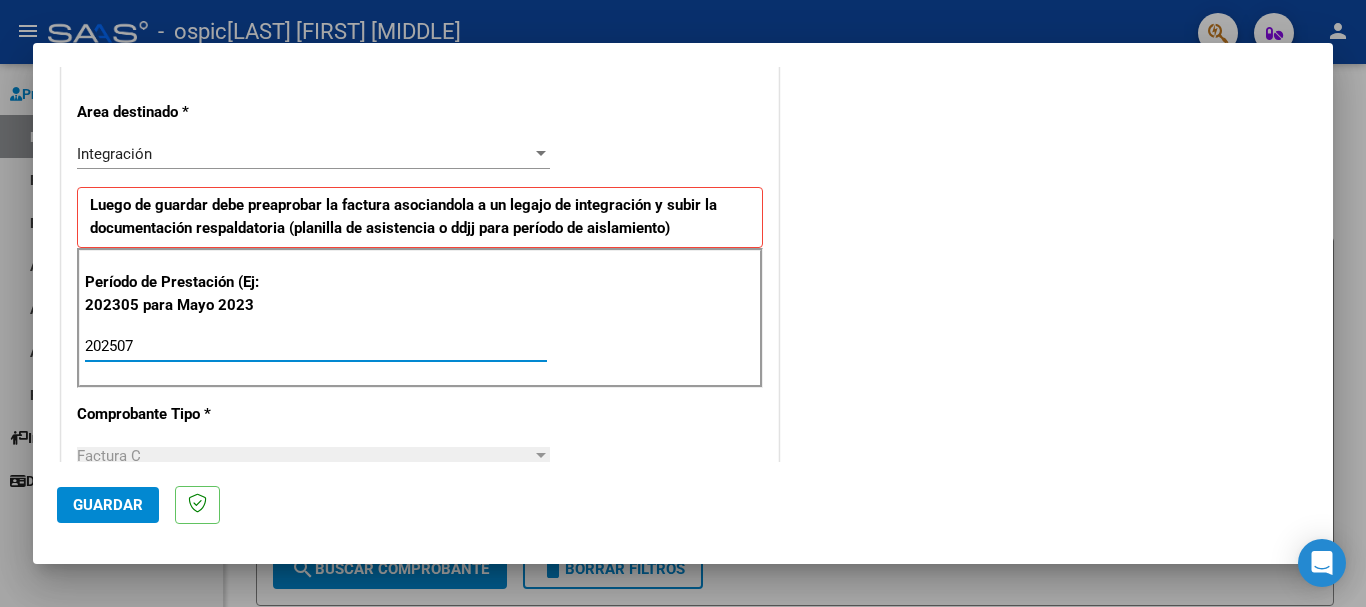 type on "202507" 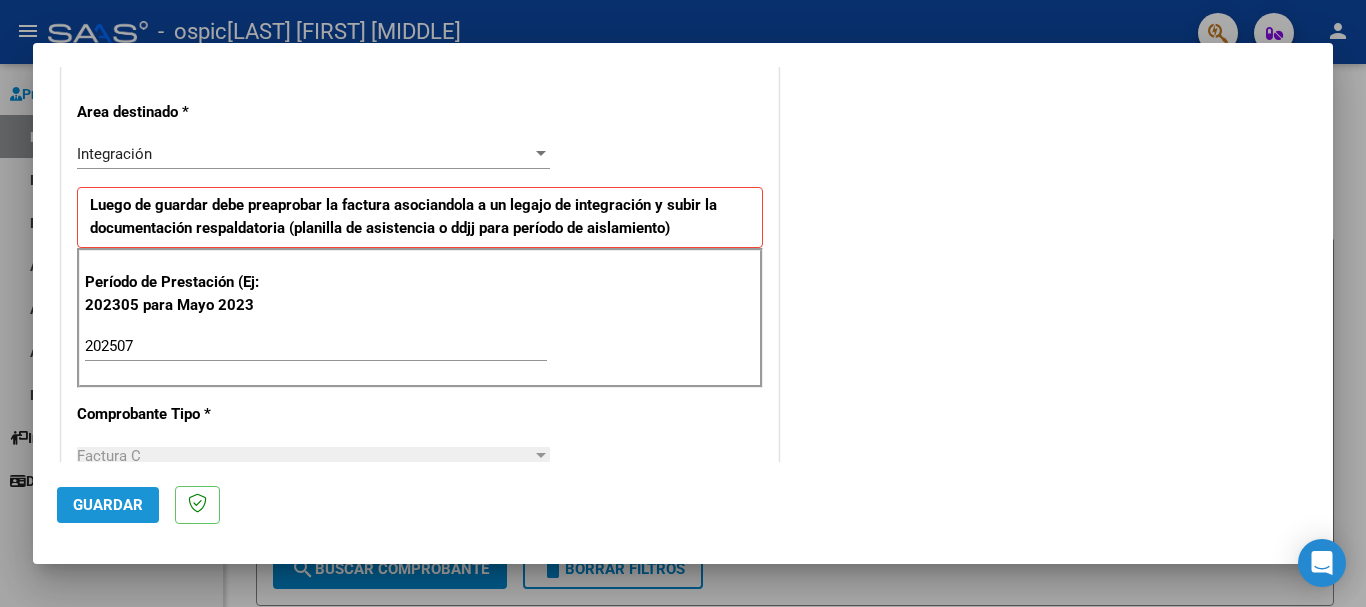 click on "Guardar" 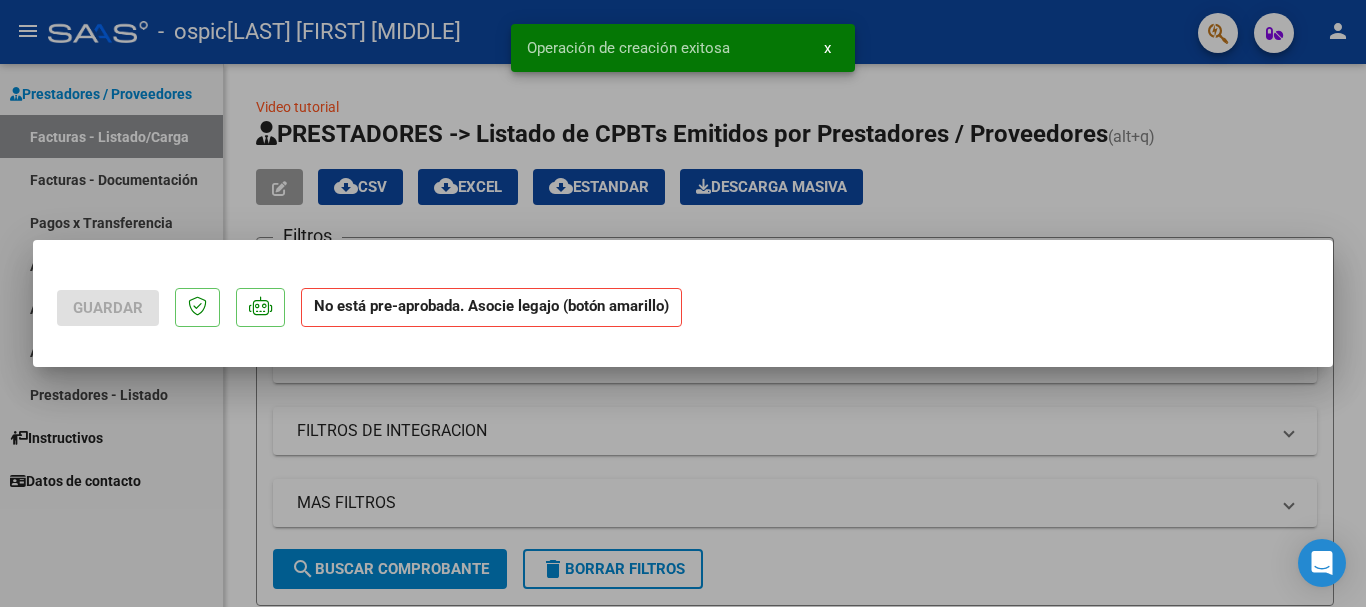 scroll, scrollTop: 0, scrollLeft: 0, axis: both 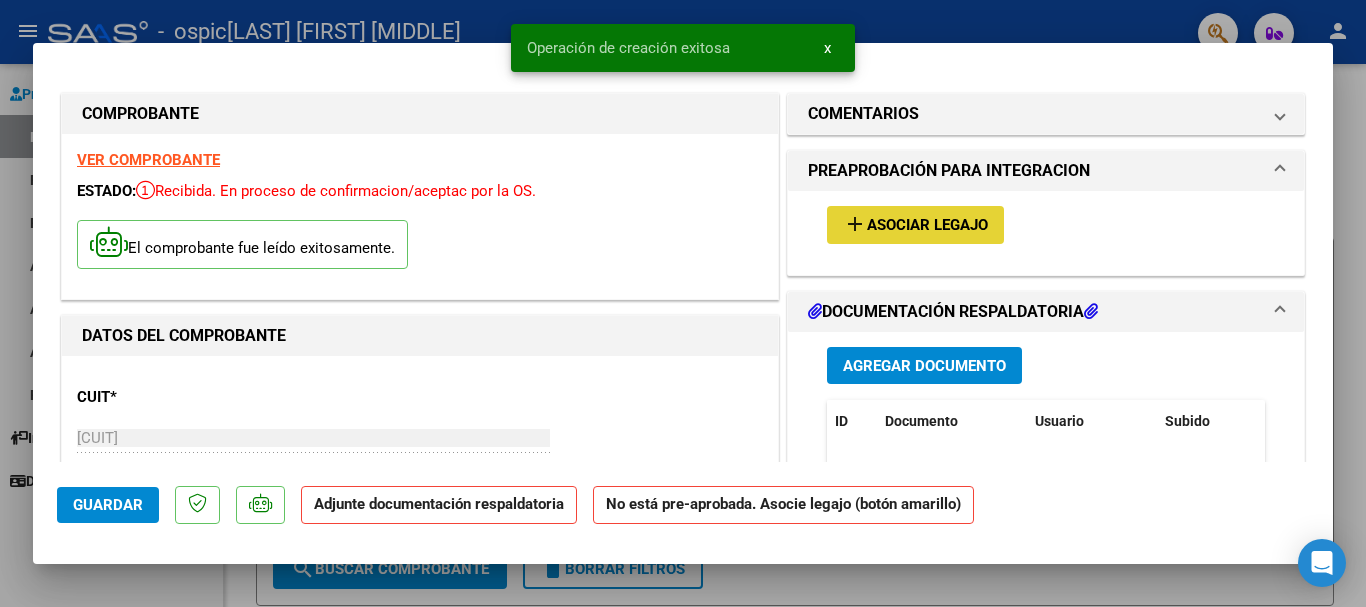 click on "add Asociar Legajo" at bounding box center (915, 224) 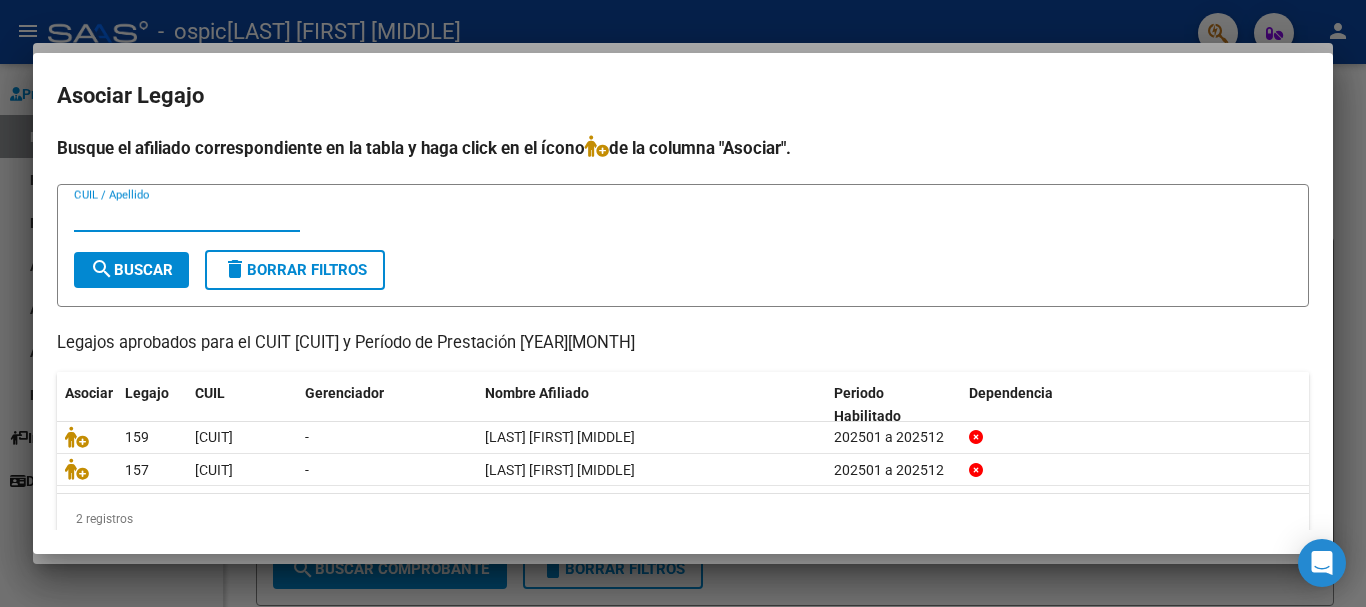 click at bounding box center [683, 303] 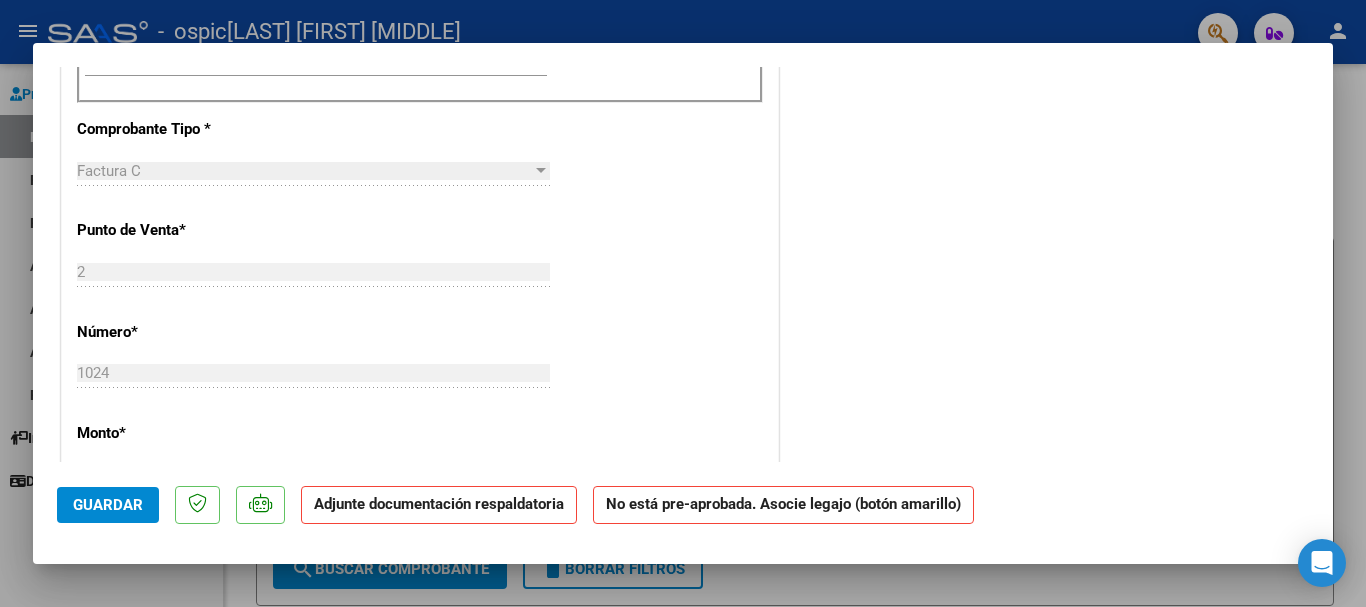 scroll, scrollTop: 800, scrollLeft: 0, axis: vertical 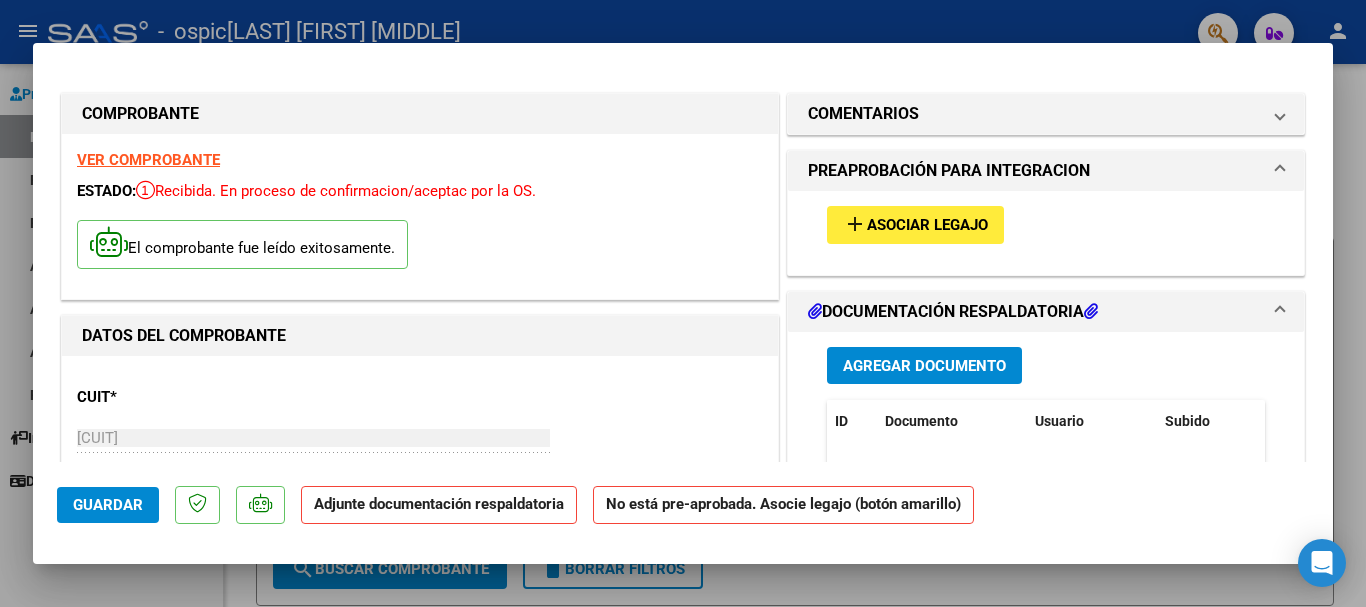 click on "Asociar Legajo" at bounding box center (927, 226) 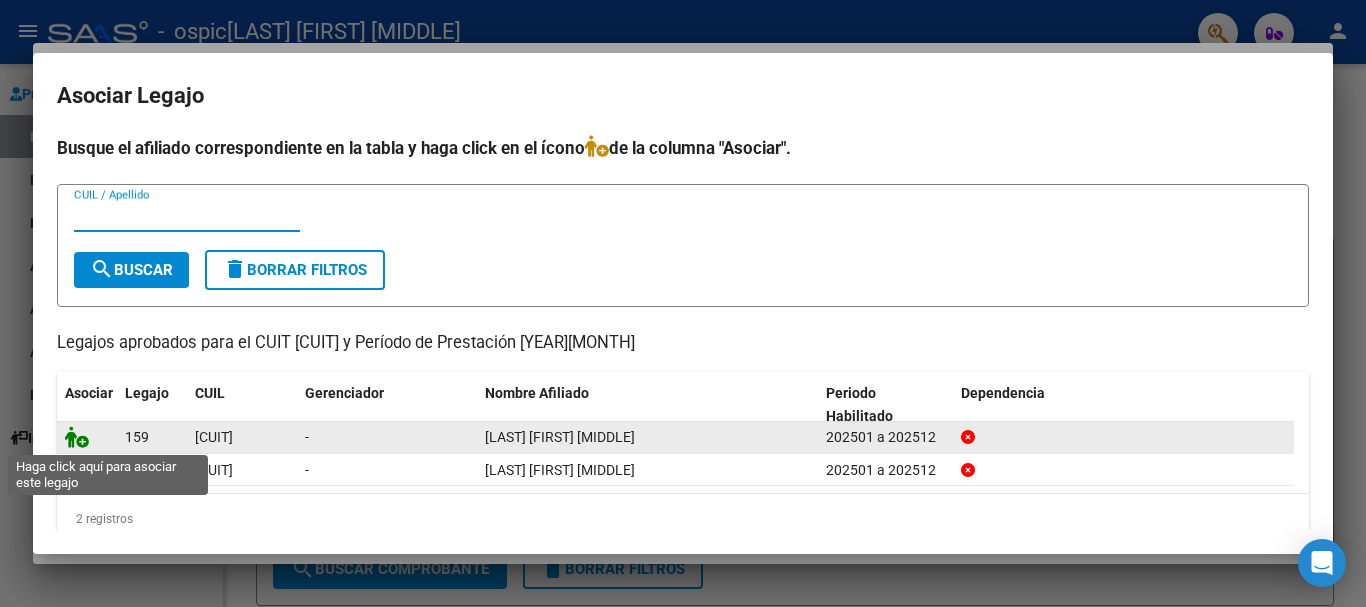 click 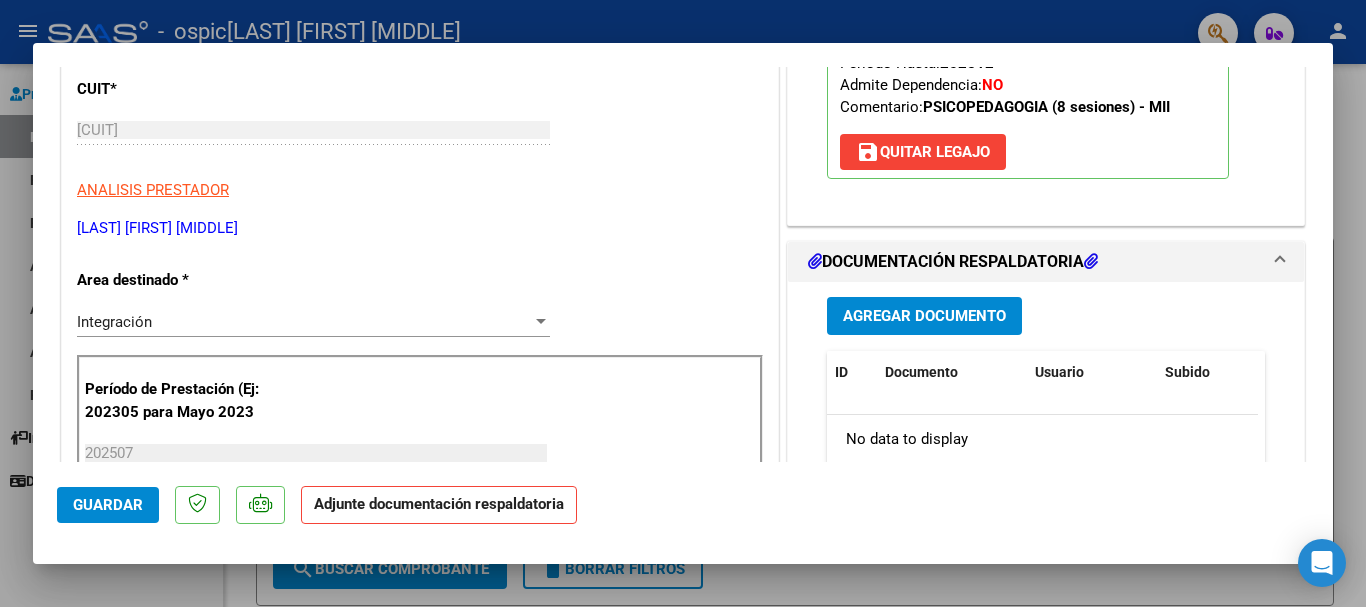 scroll, scrollTop: 300, scrollLeft: 0, axis: vertical 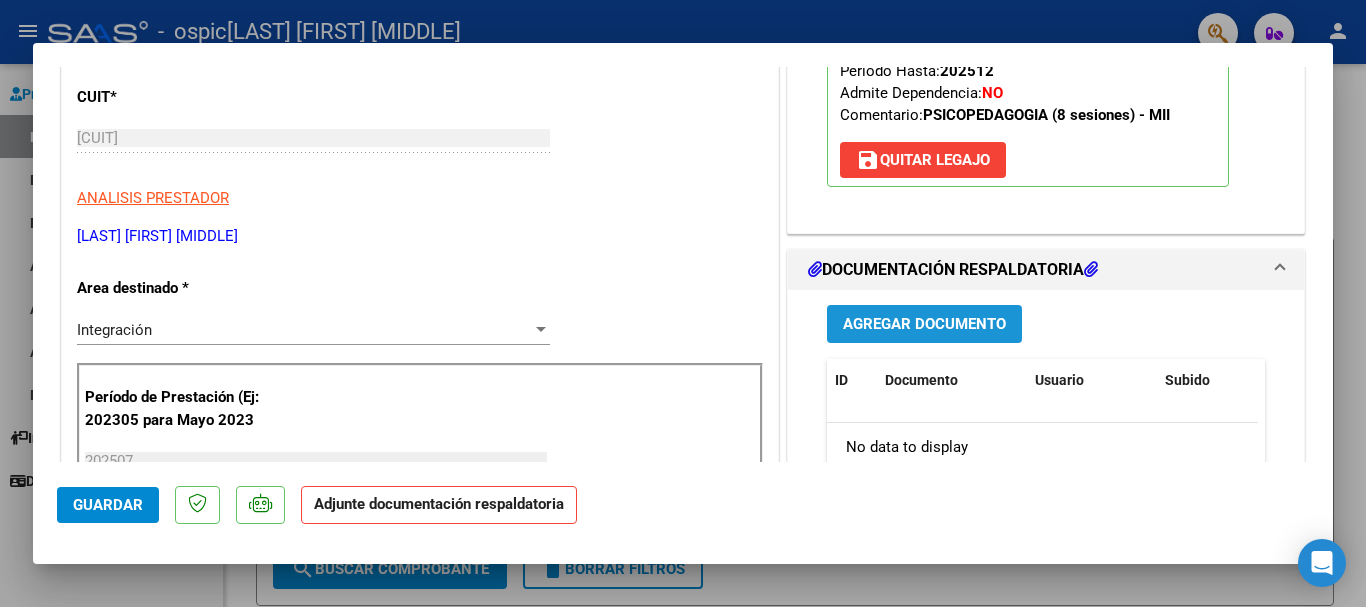 click on "Agregar Documento" at bounding box center [924, 325] 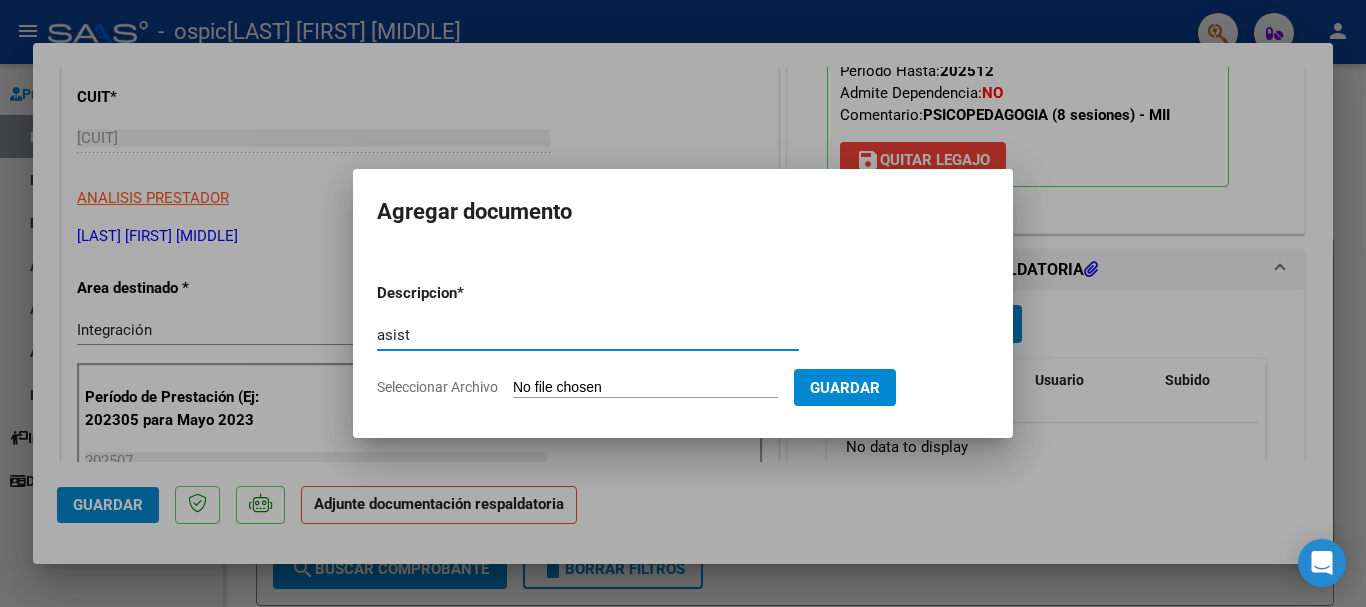 click on "asist" at bounding box center [588, 335] 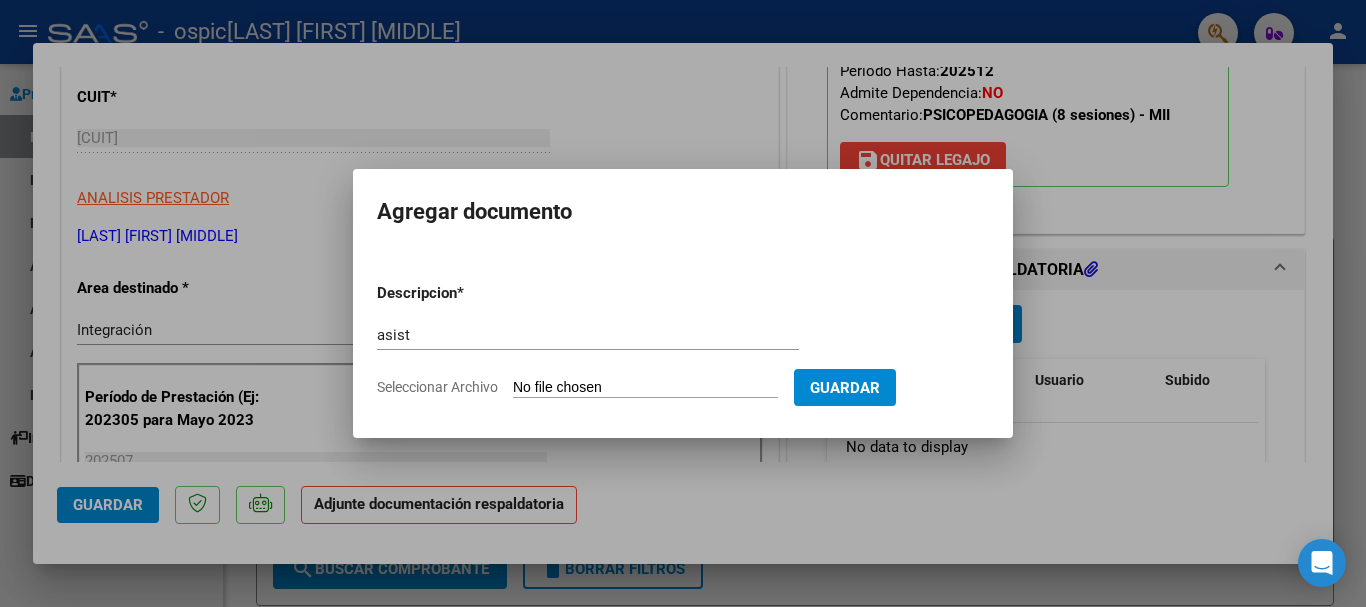 type on "C:\fakepath\IMG_[YEAR]_[MONTH]_[DAY]_[HOUR]_[MINUTE]_[SECOND]_[MILLISECONDS].jpeg" 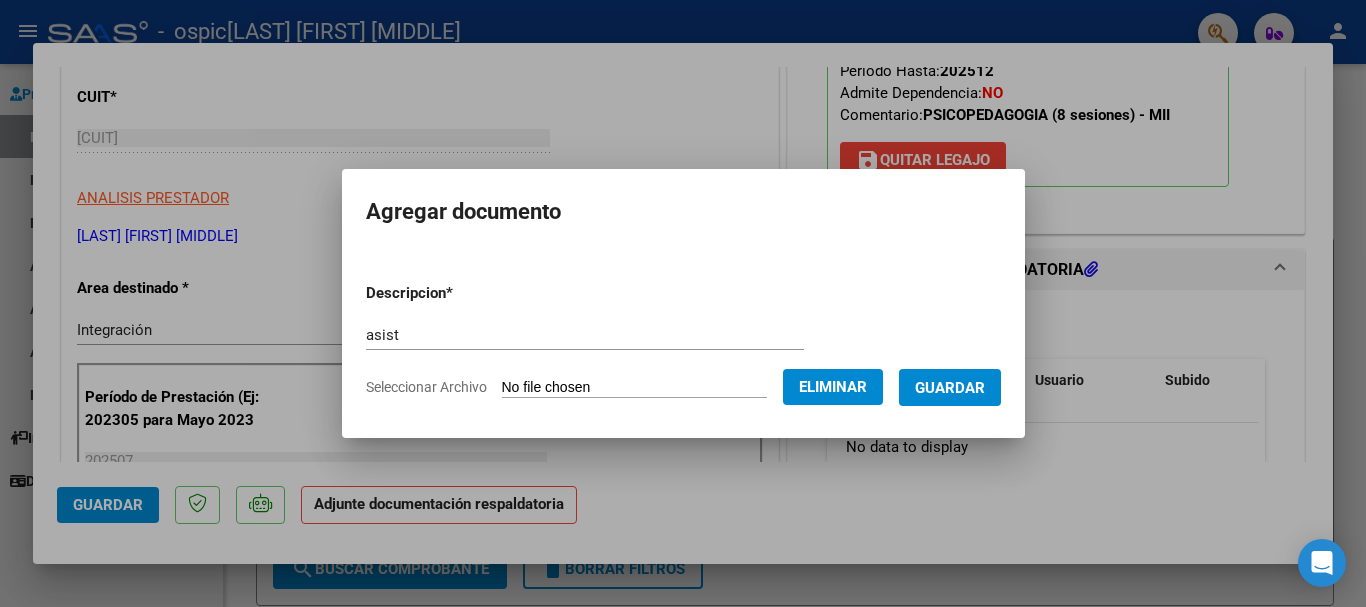 click on "Guardar" at bounding box center (950, 387) 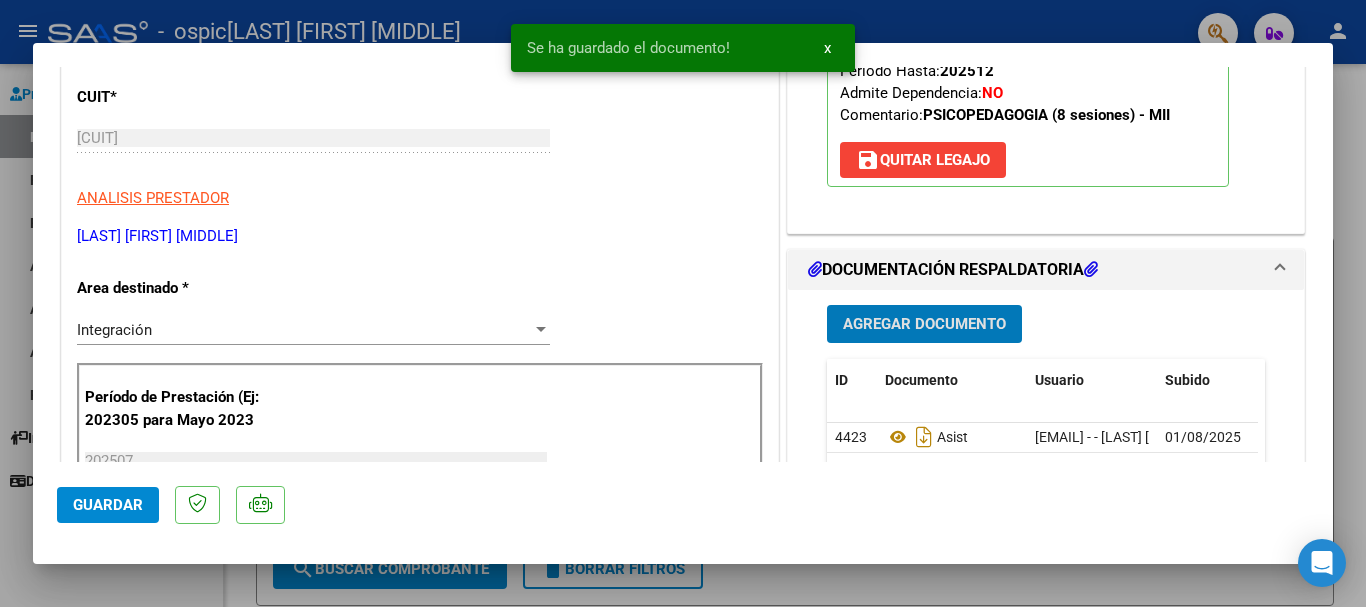 click on "Guardar" 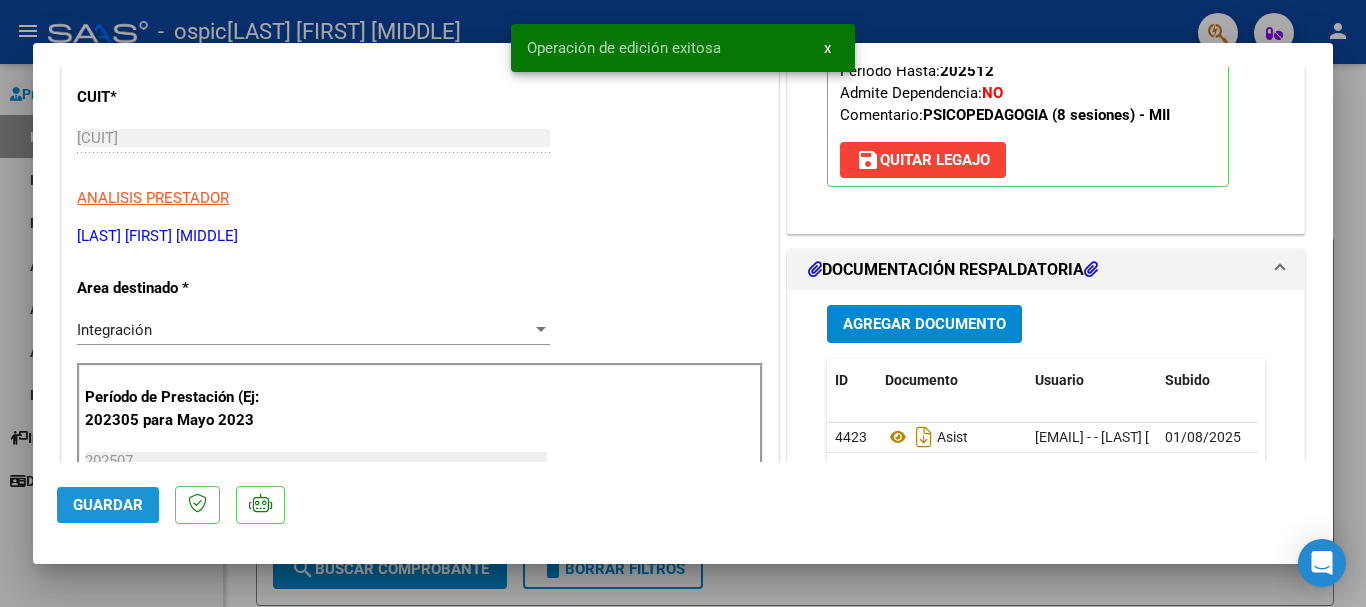 click on "Guardar" 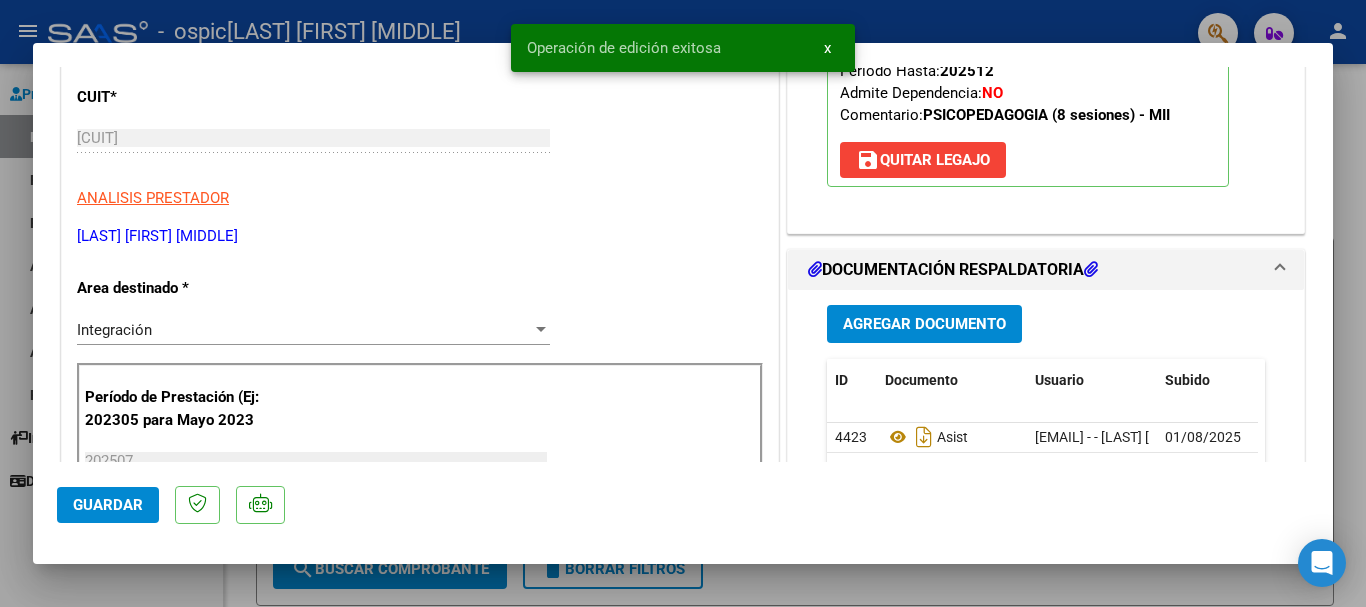 click at bounding box center (683, 303) 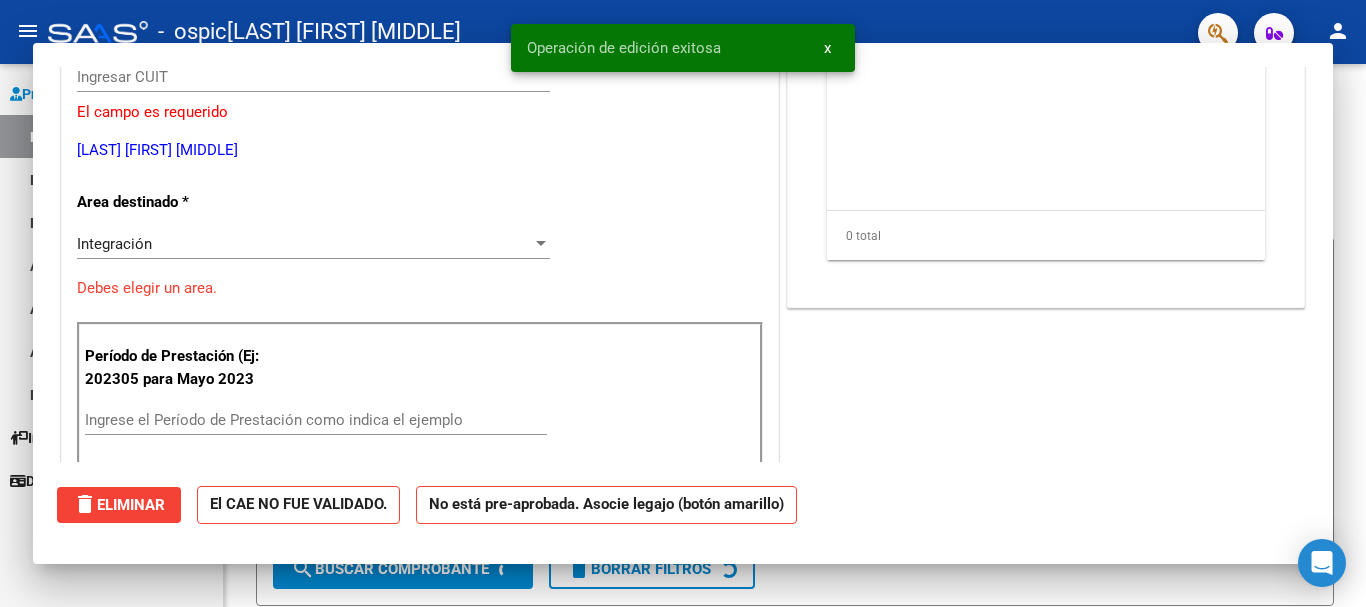 scroll, scrollTop: 239, scrollLeft: 0, axis: vertical 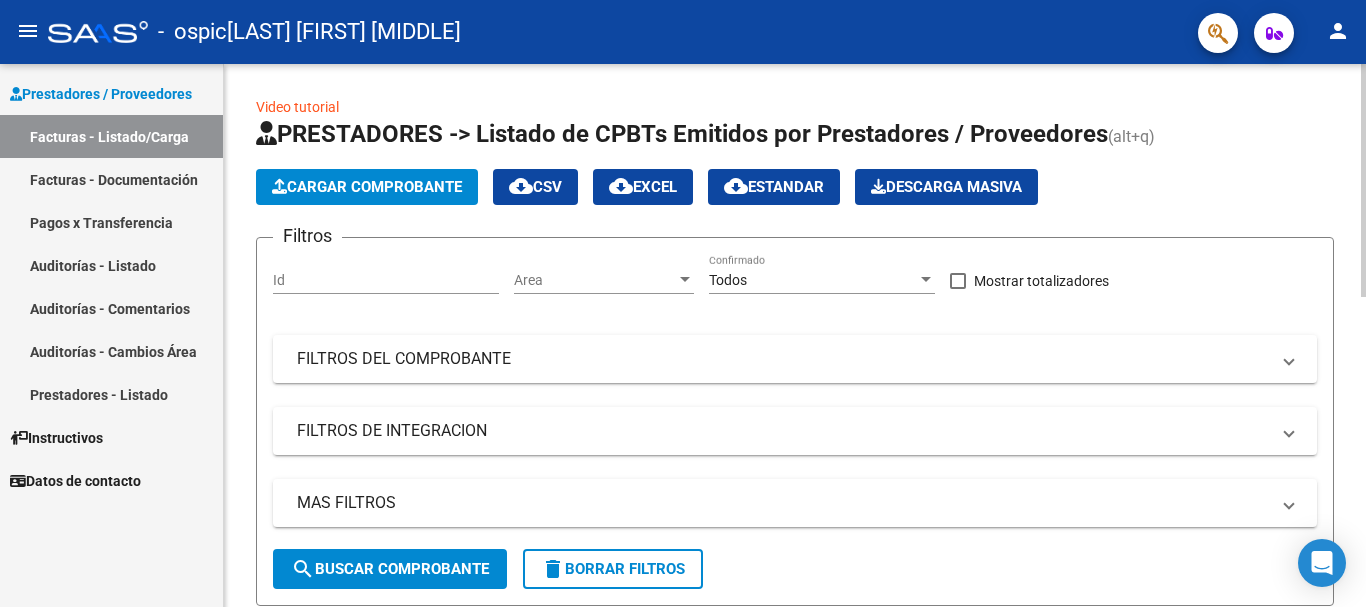 click on "Cargar Comprobante" 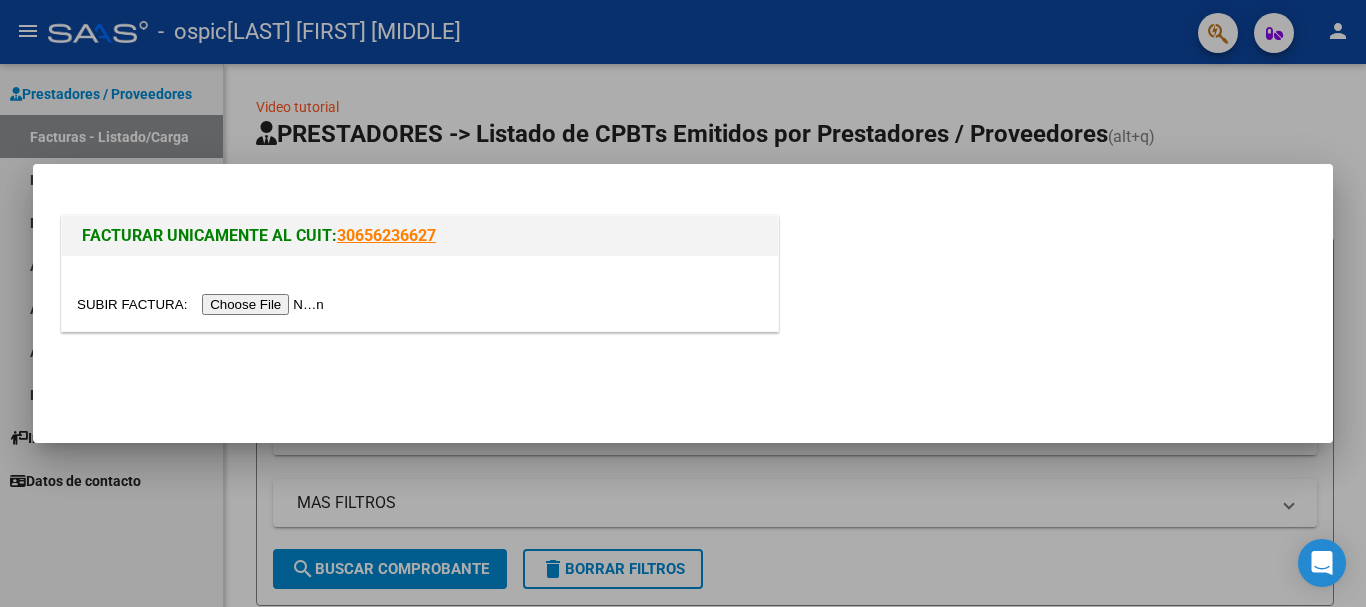 click at bounding box center [420, 293] 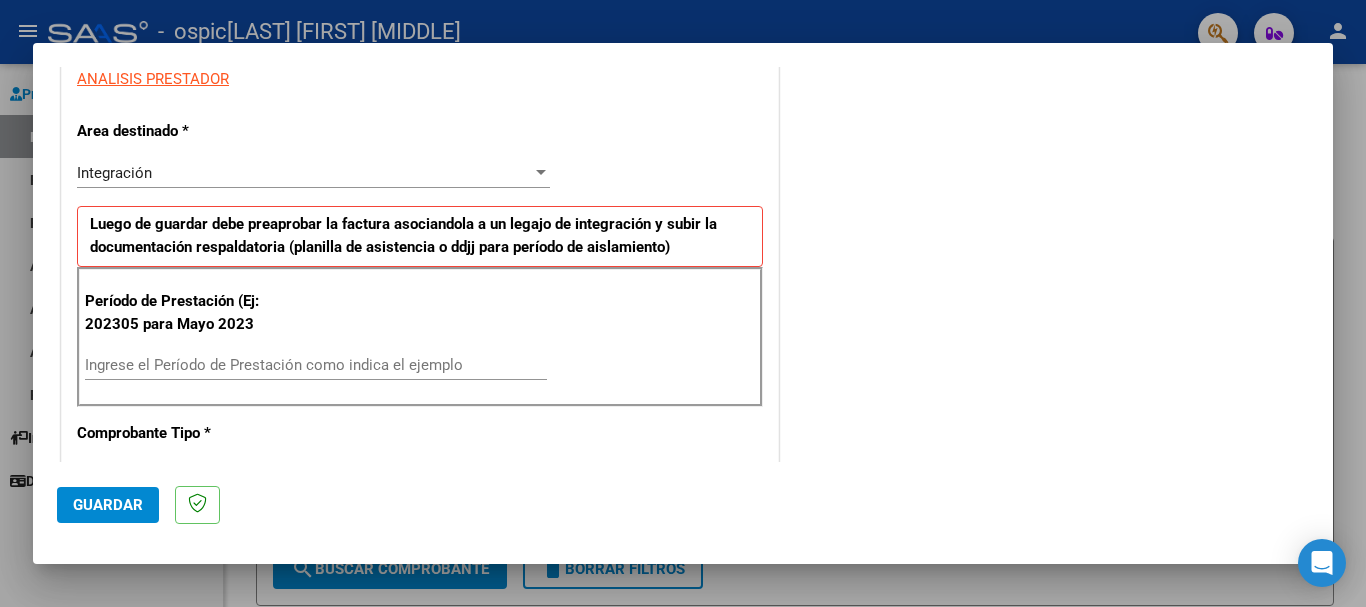 scroll, scrollTop: 400, scrollLeft: 0, axis: vertical 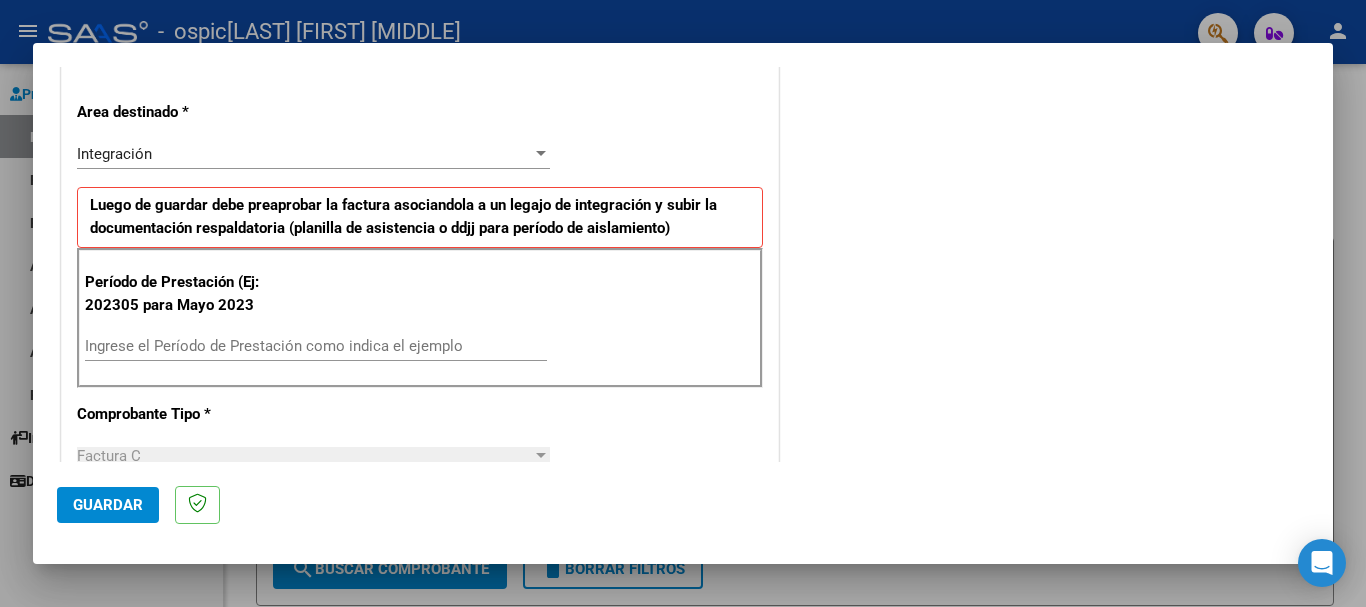 click on "Ingrese el Período de Prestación como indica el ejemplo" at bounding box center (316, 346) 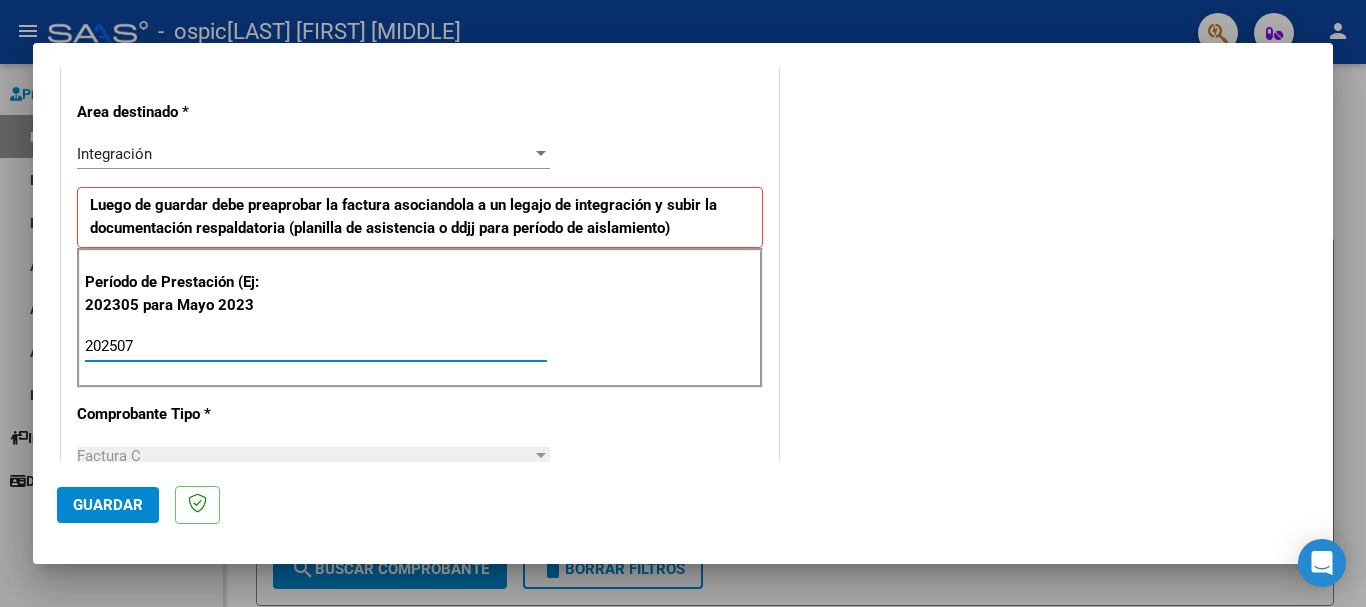 type on "202507" 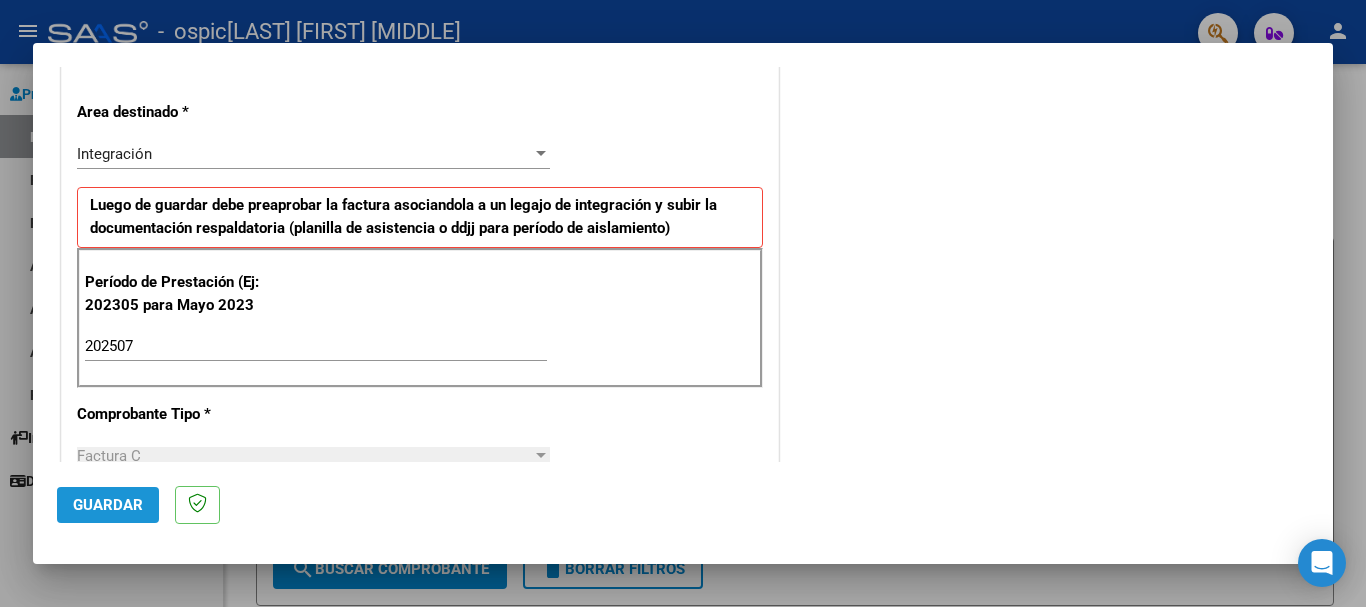 click on "Guardar" 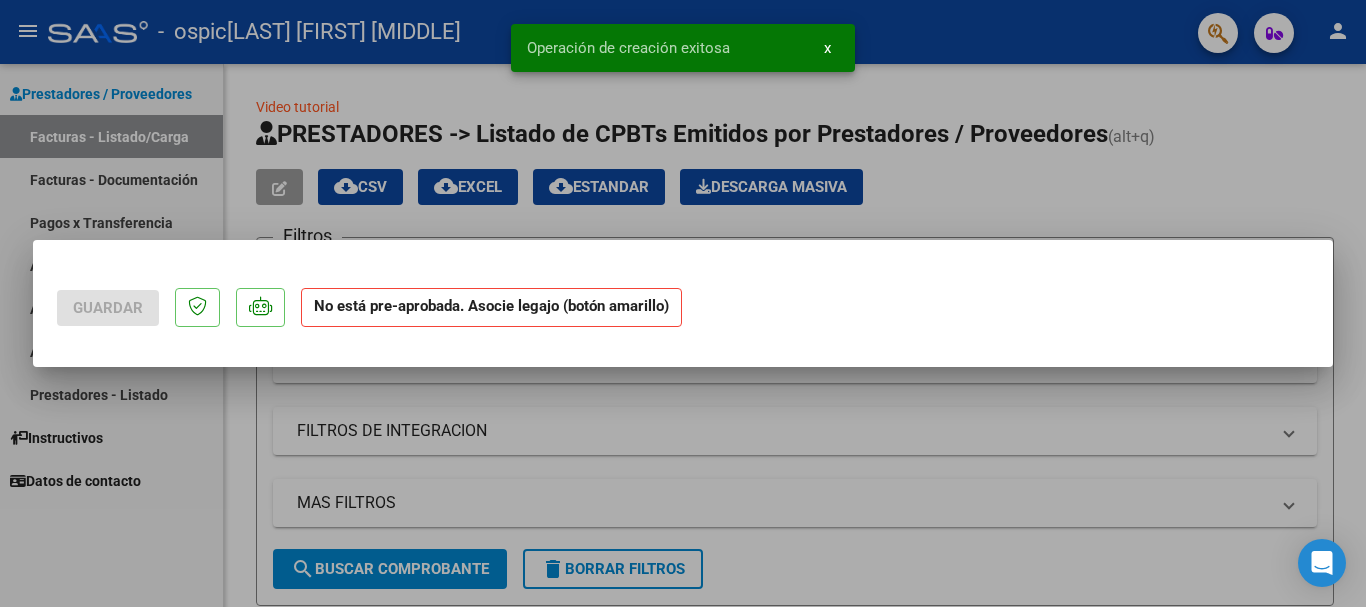 scroll, scrollTop: 0, scrollLeft: 0, axis: both 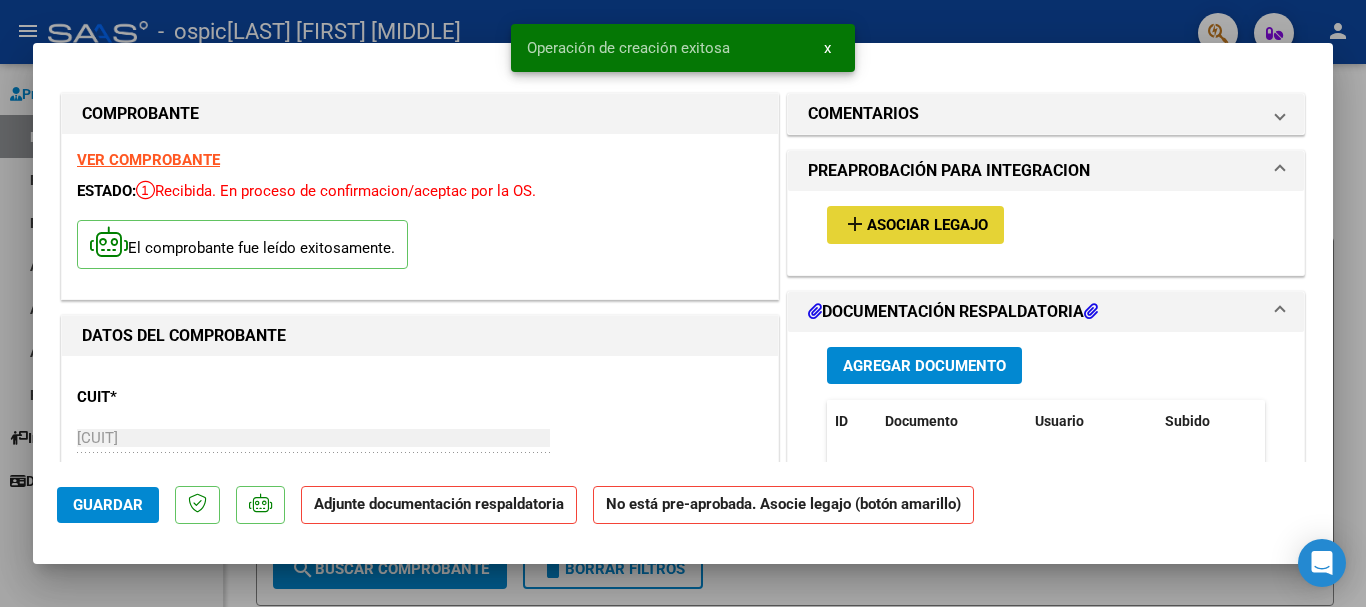 click on "Asociar Legajo" at bounding box center (927, 226) 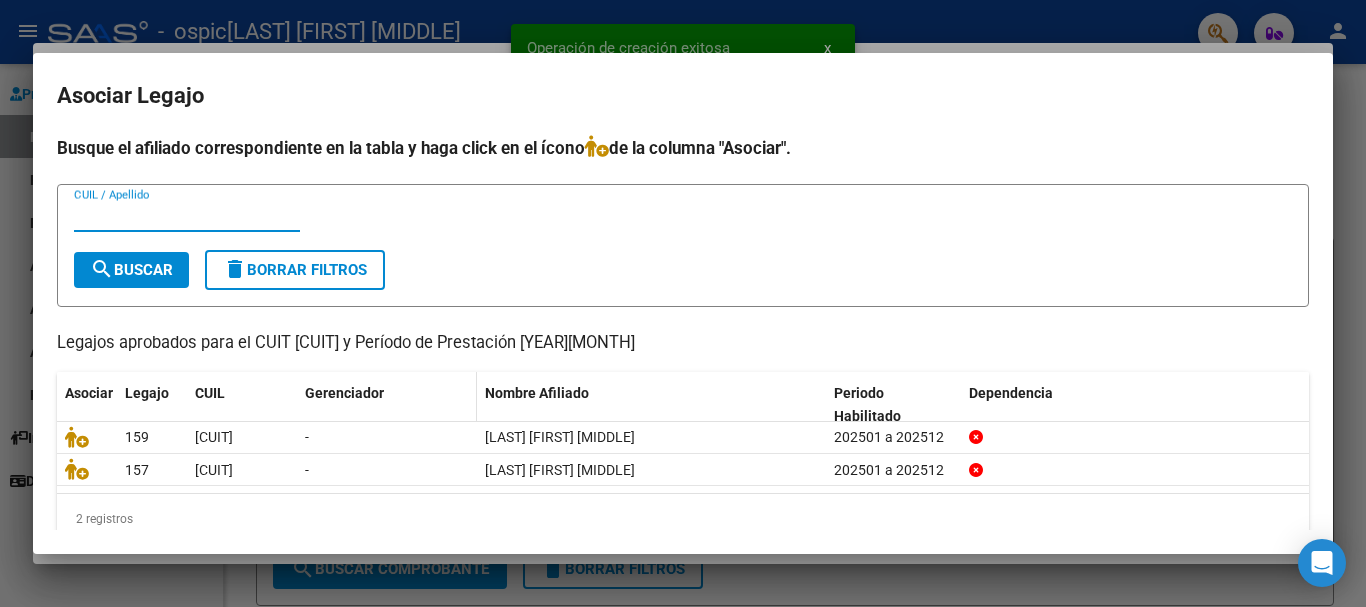 scroll, scrollTop: 32, scrollLeft: 0, axis: vertical 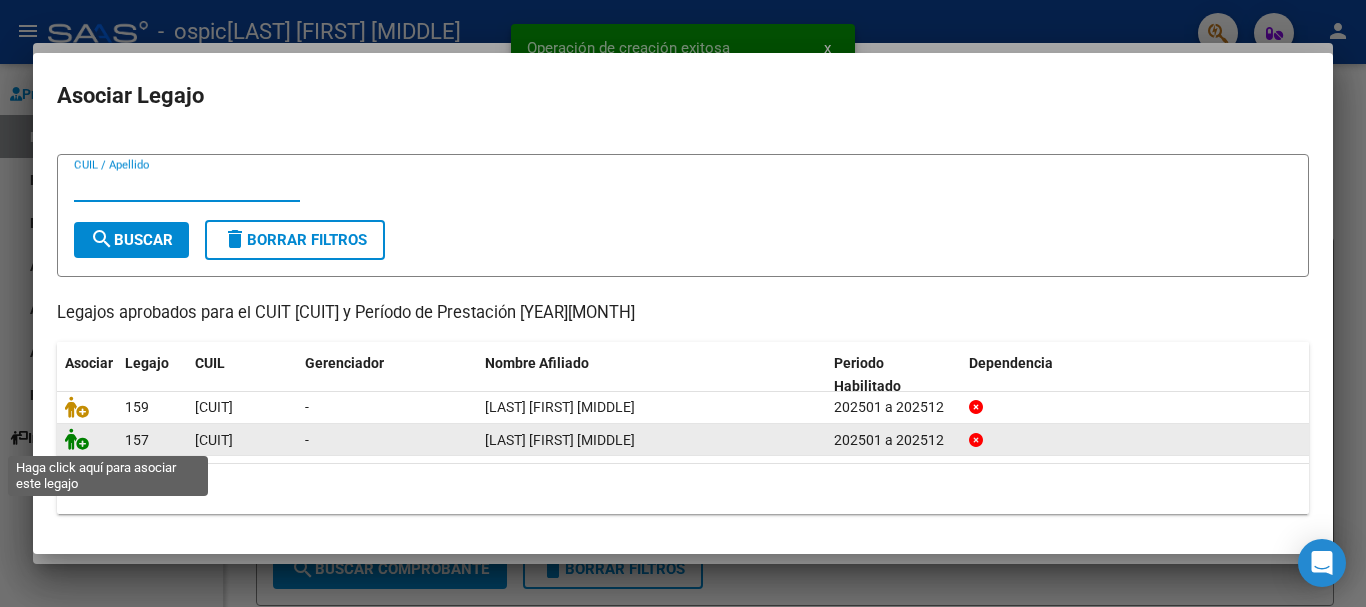 click 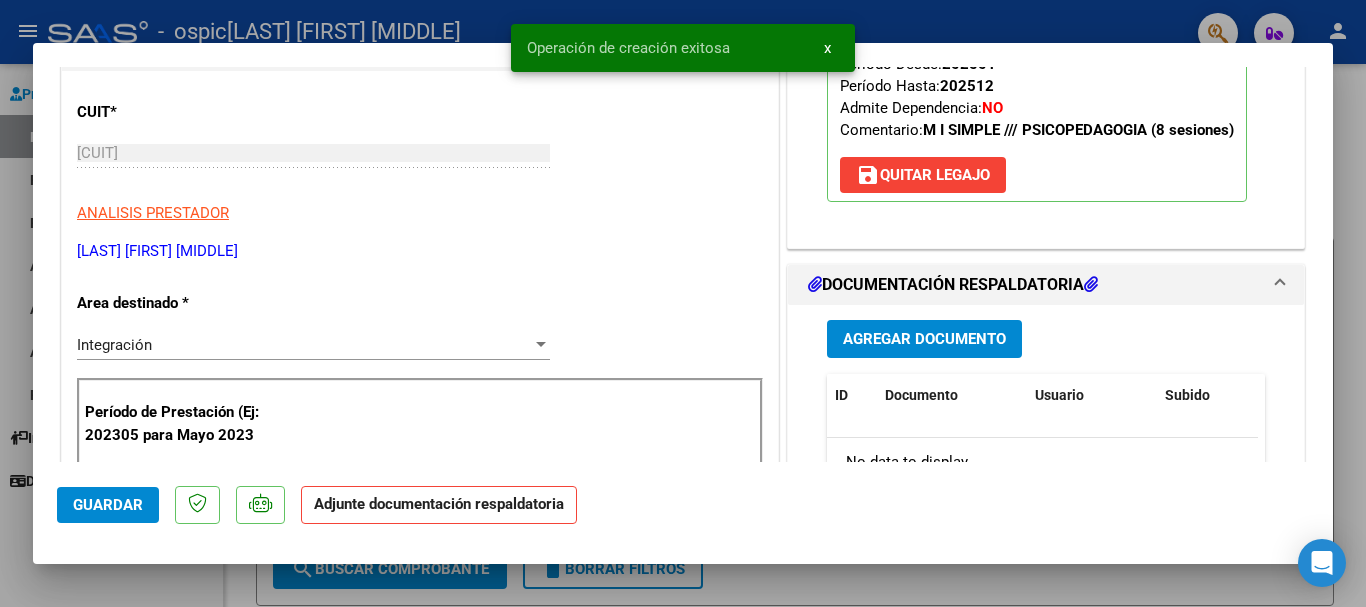 scroll, scrollTop: 300, scrollLeft: 0, axis: vertical 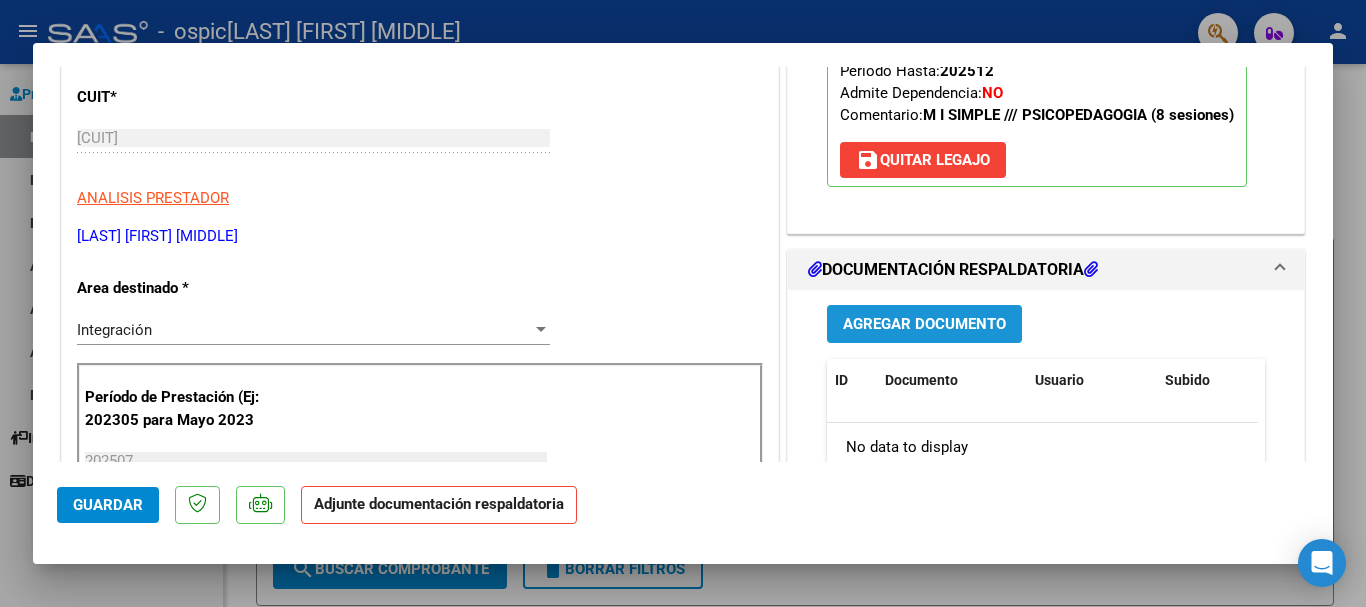 click on "Agregar Documento" at bounding box center [924, 325] 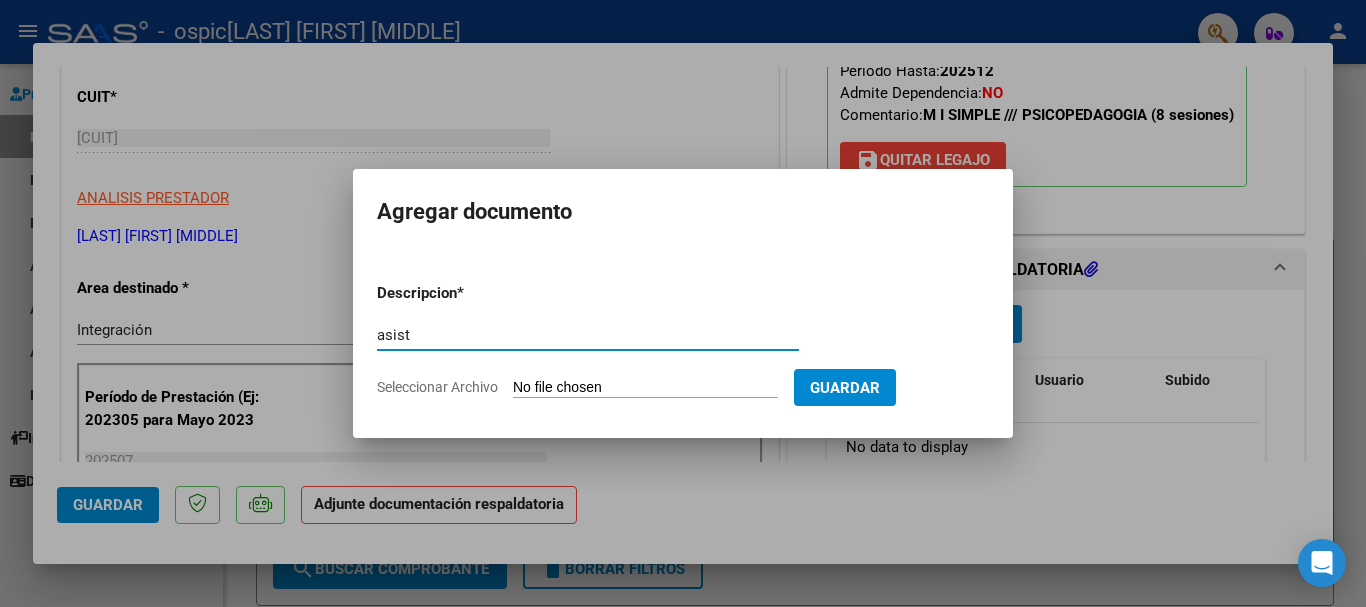type on "asist" 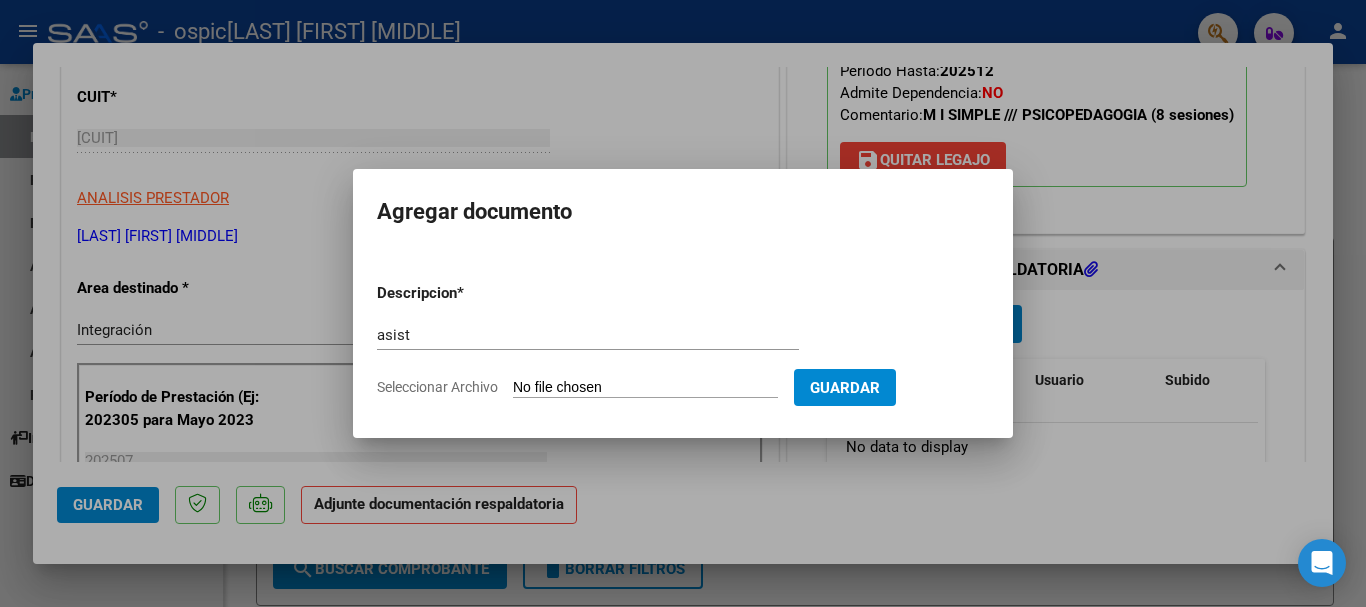 click on "Seleccionar Archivo" at bounding box center [645, 388] 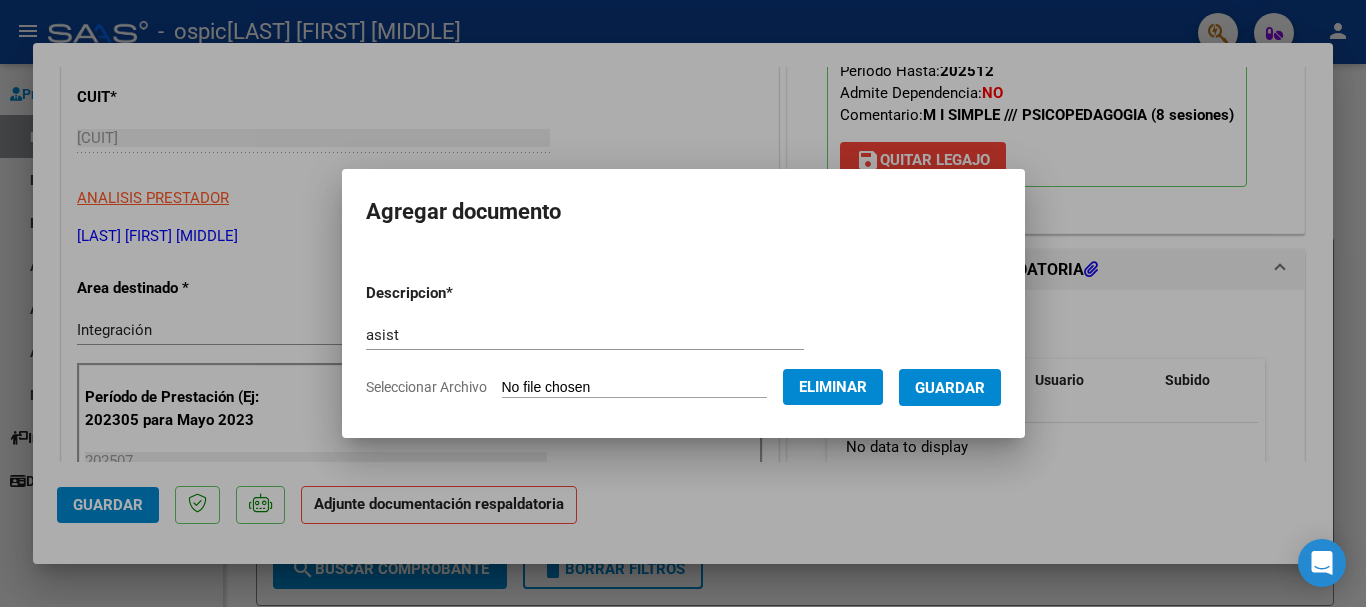 click on "Guardar" at bounding box center [950, 387] 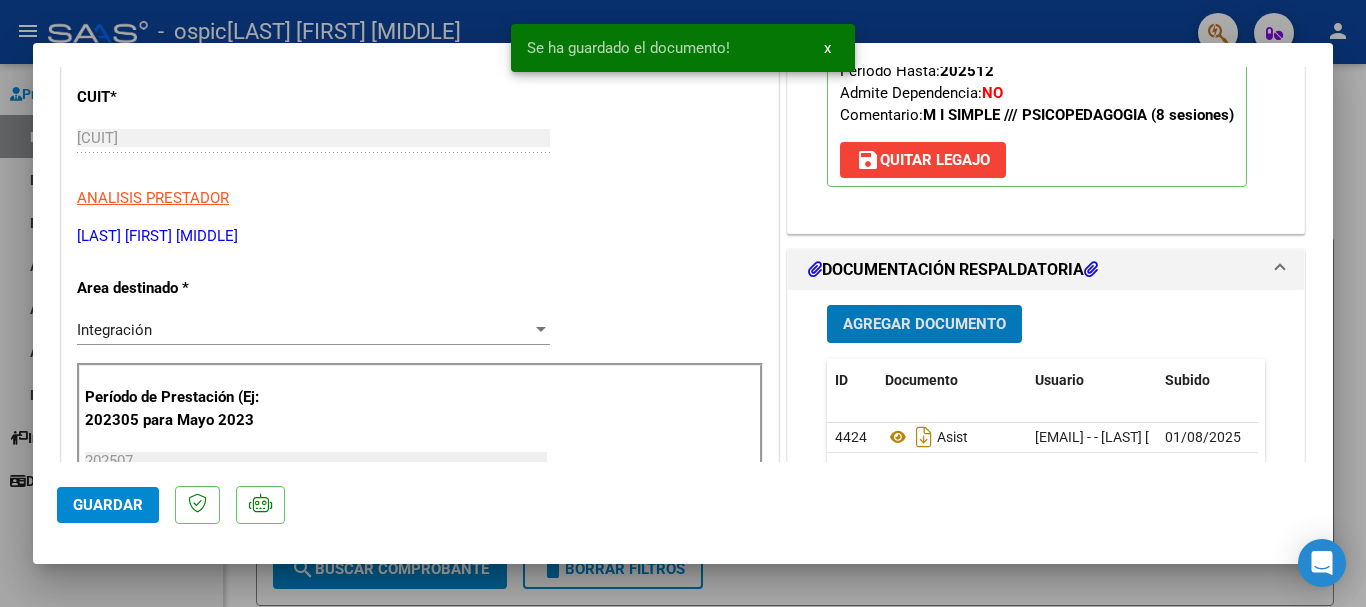 click on "Guardar" 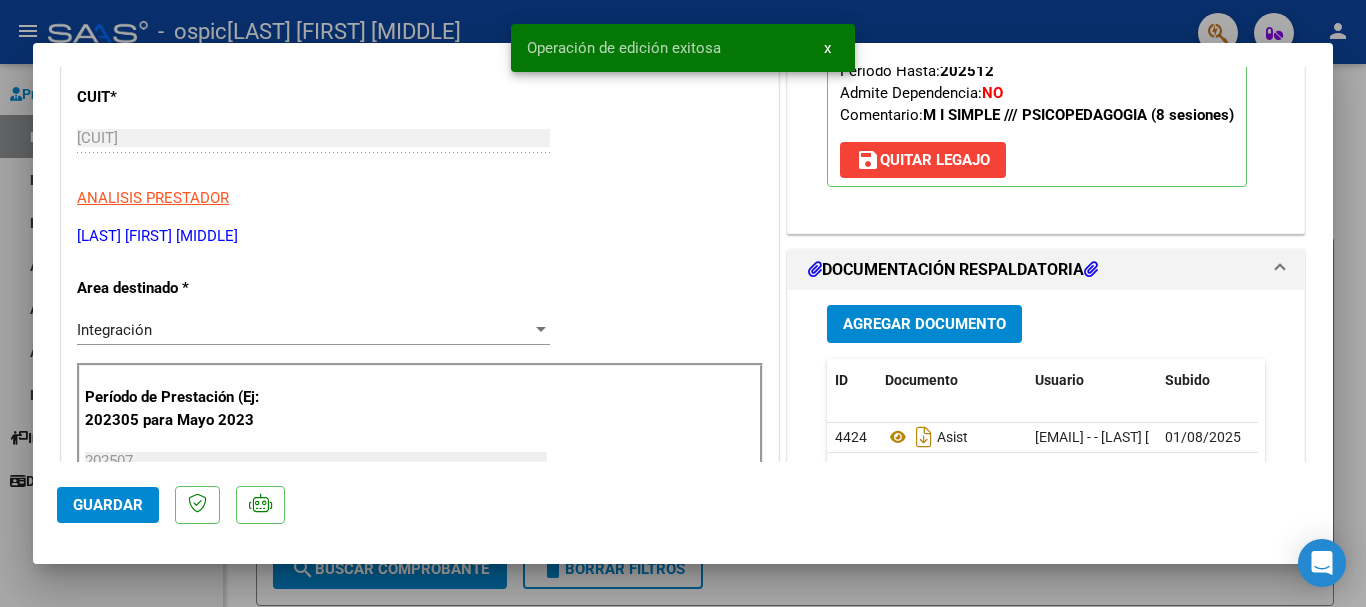 click at bounding box center (683, 303) 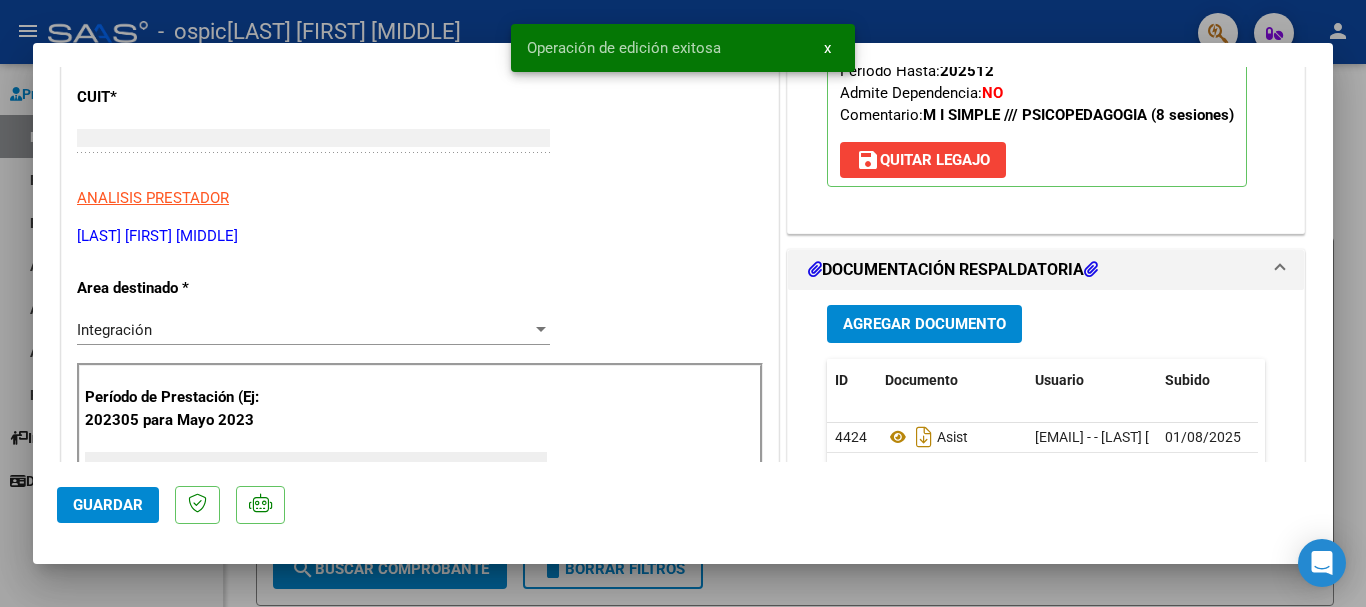 scroll, scrollTop: 239, scrollLeft: 0, axis: vertical 